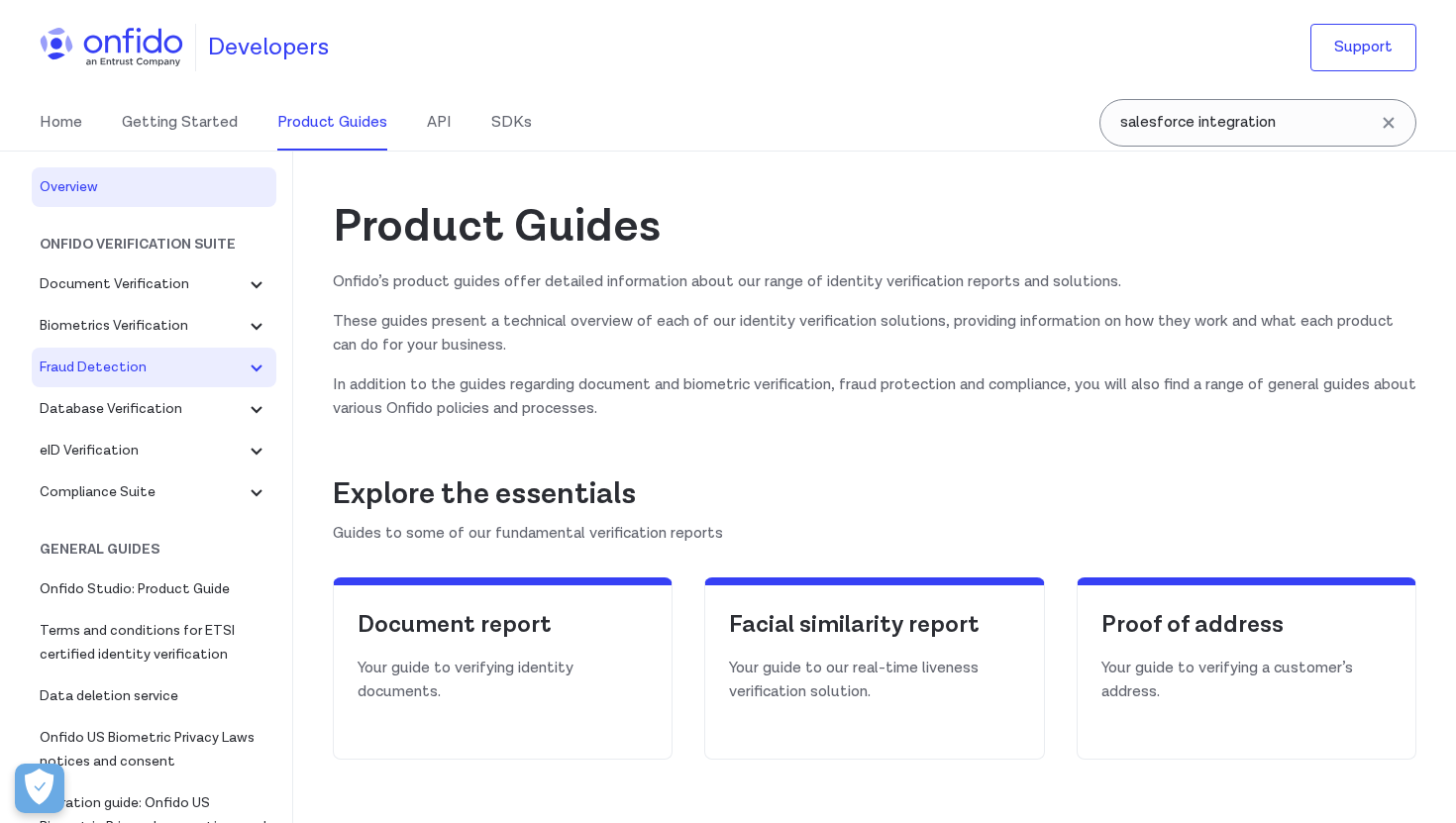scroll, scrollTop: 0, scrollLeft: 0, axis: both 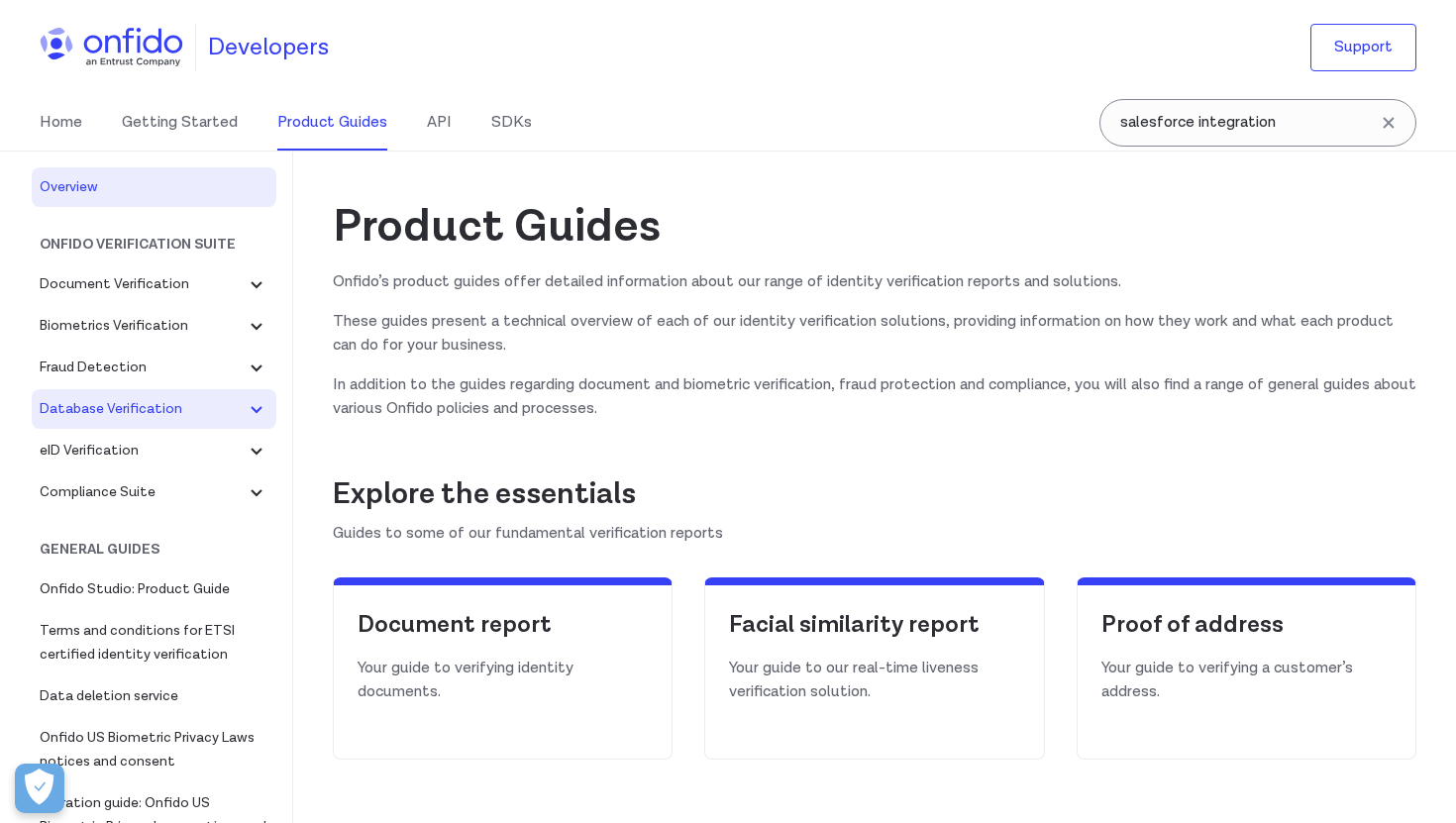 click on "Database Verification" at bounding box center (142, 409) 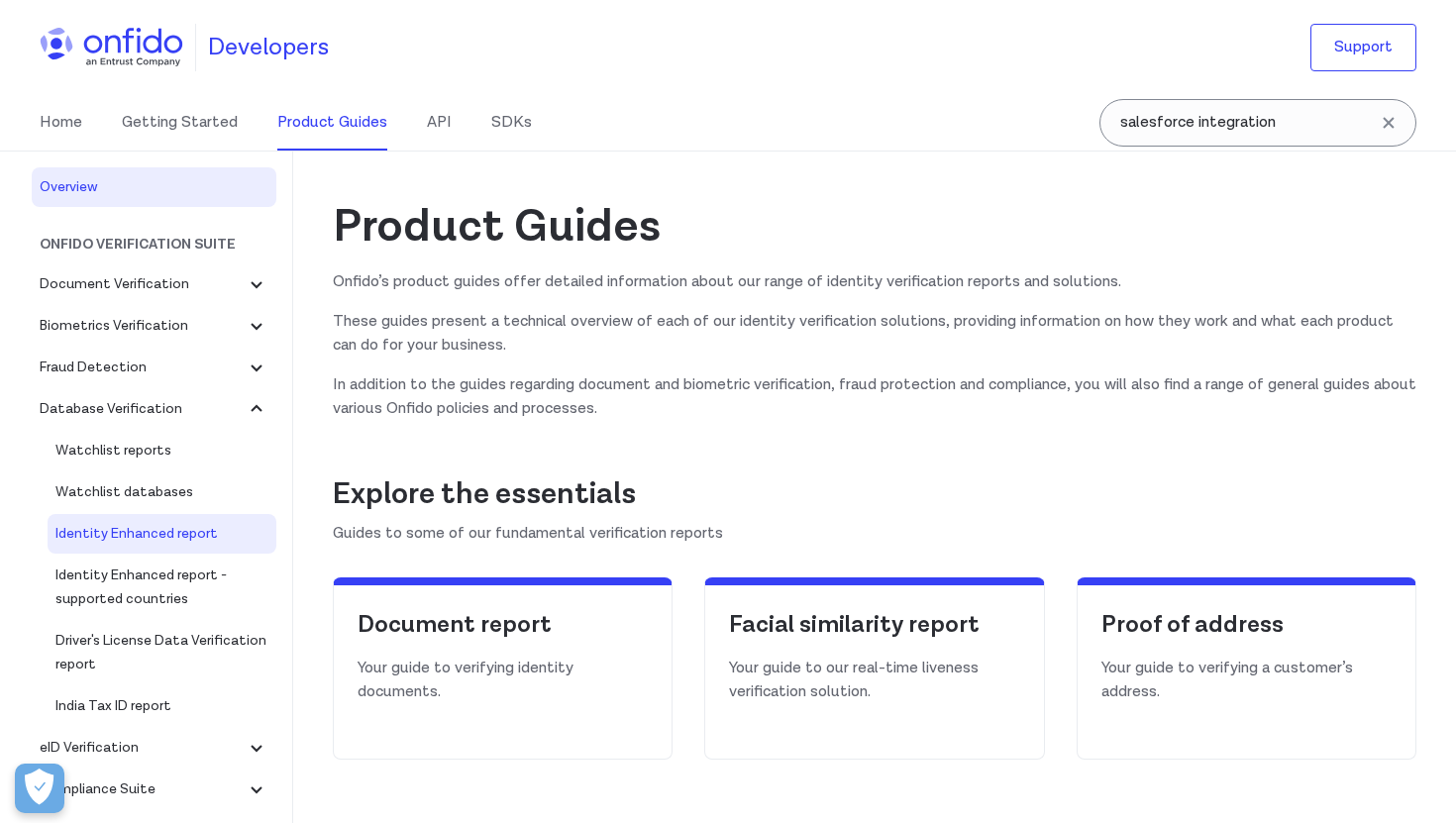 click on "Identity Enhanced report" at bounding box center [161, 534] 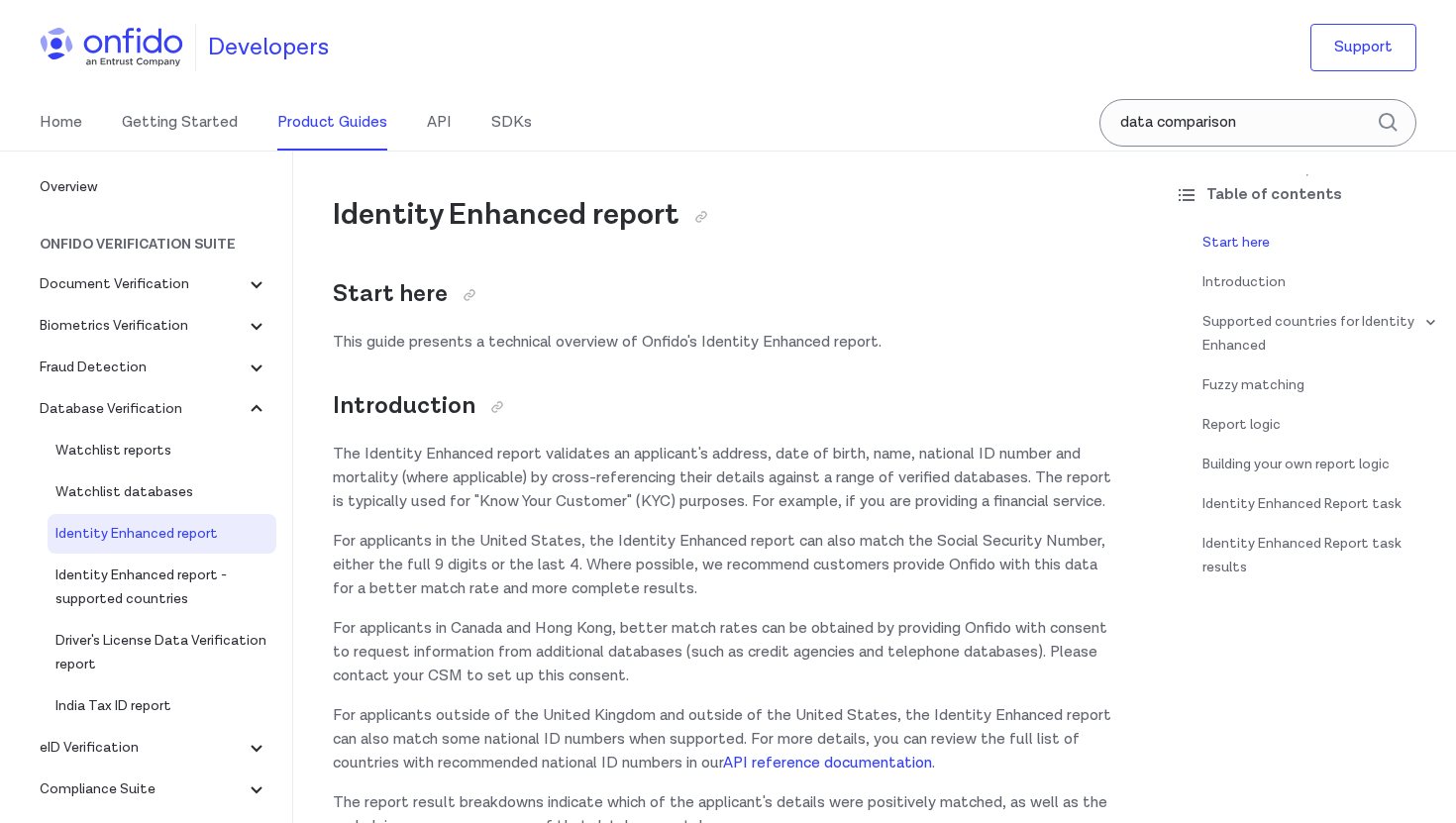 scroll, scrollTop: 536, scrollLeft: 0, axis: vertical 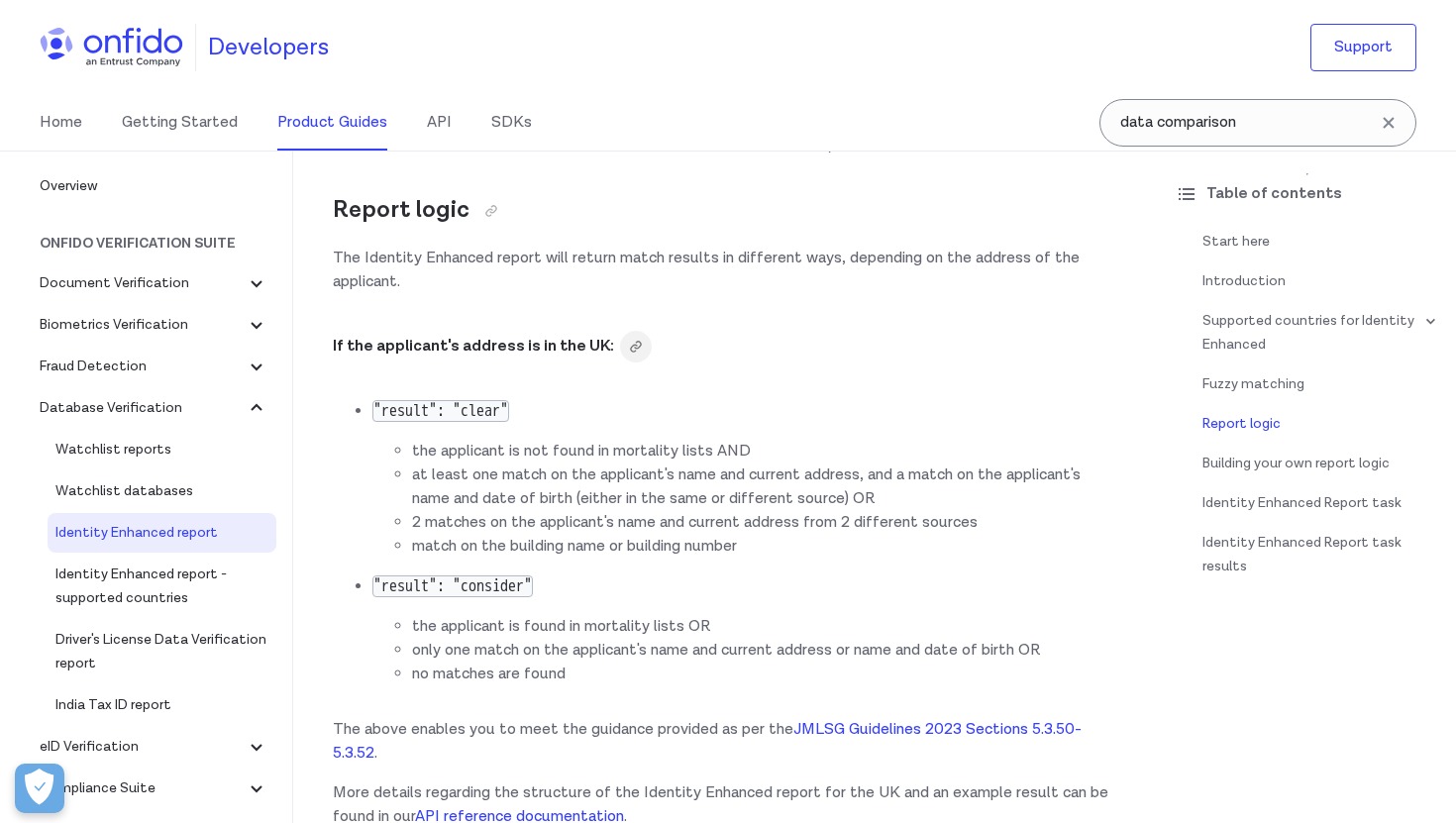 click at bounding box center (636, 347) 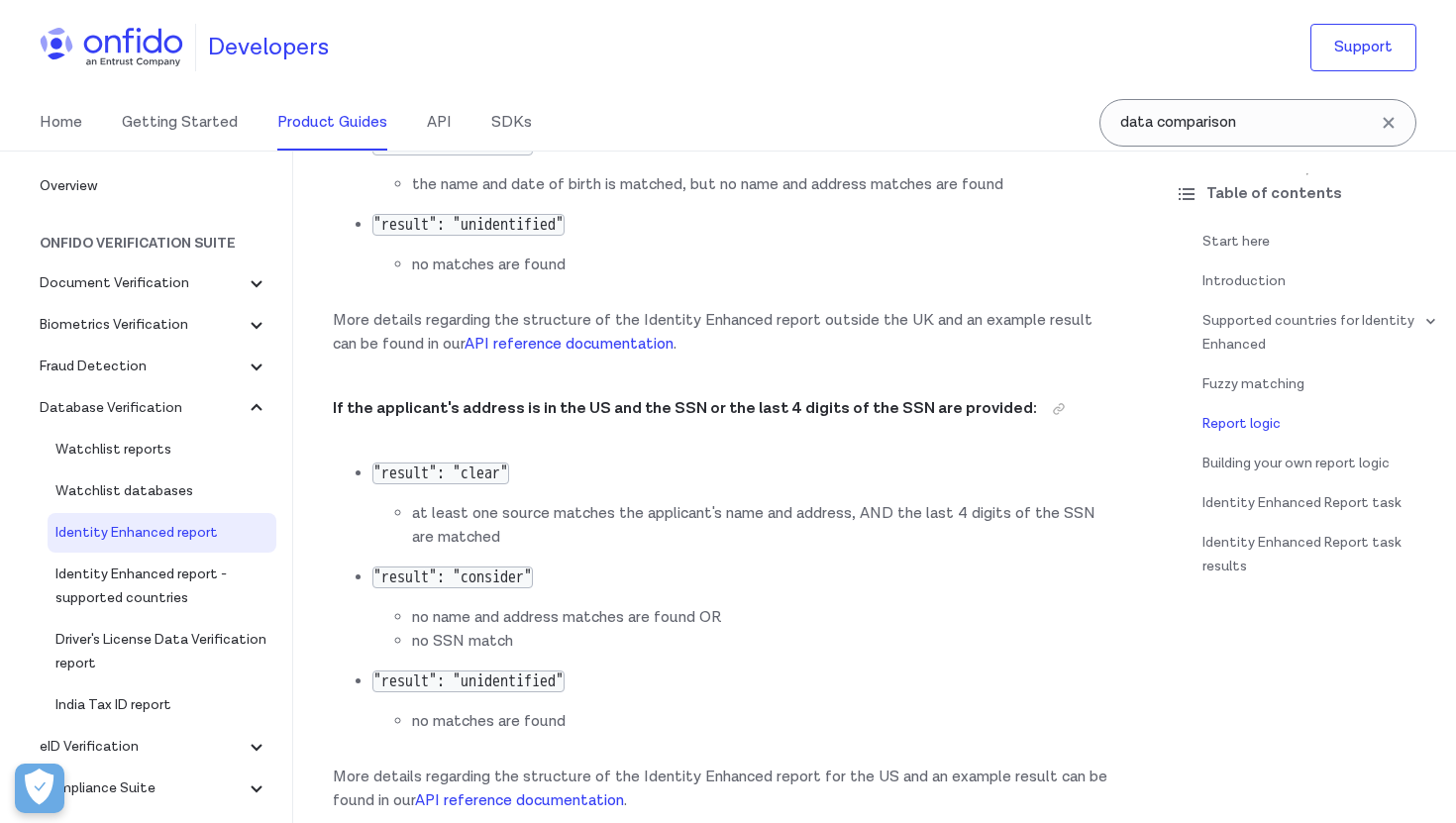 scroll, scrollTop: 3240, scrollLeft: 0, axis: vertical 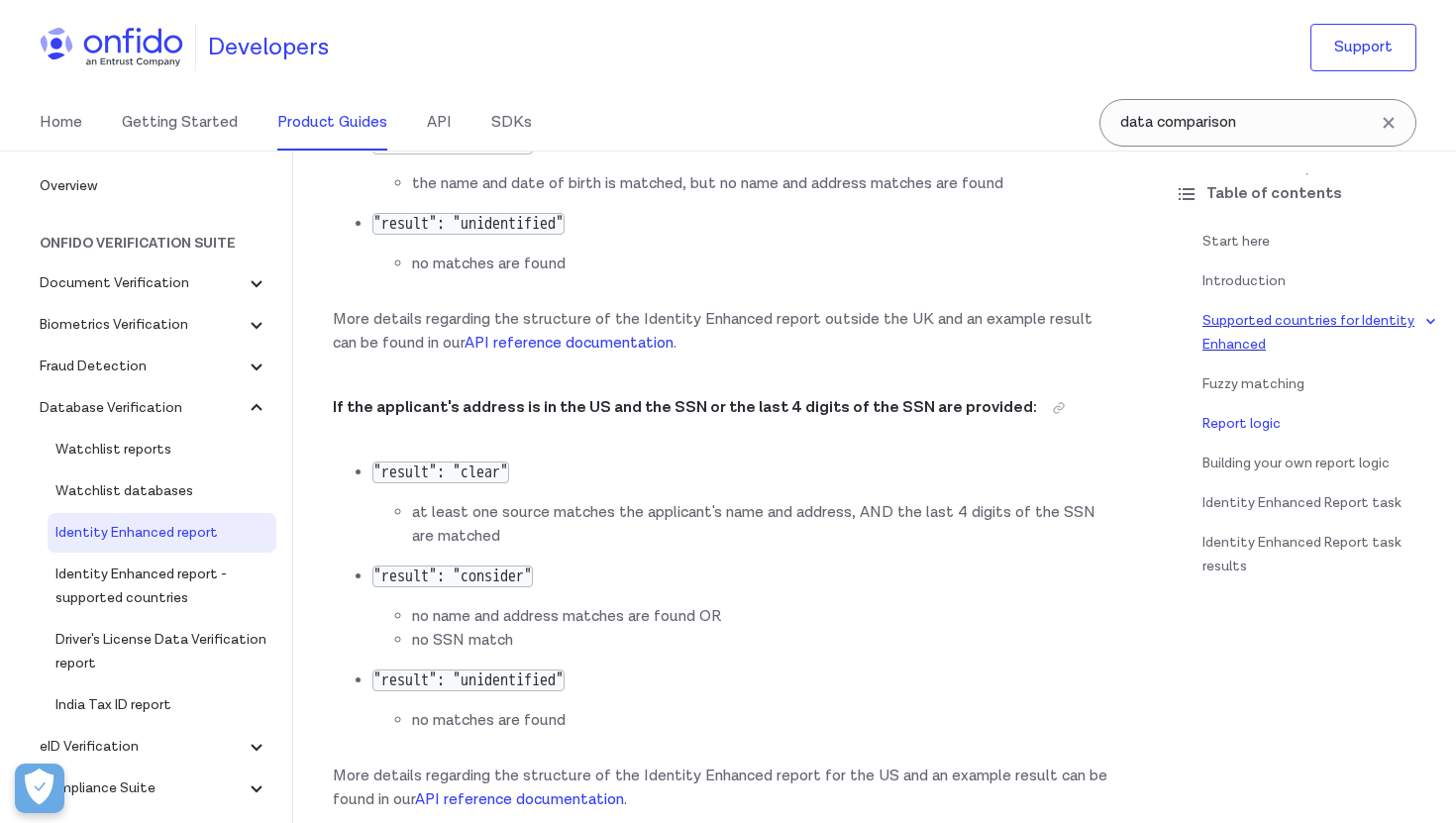 click on "Supported countries for Identity Enhanced" at bounding box center [1321, 333] 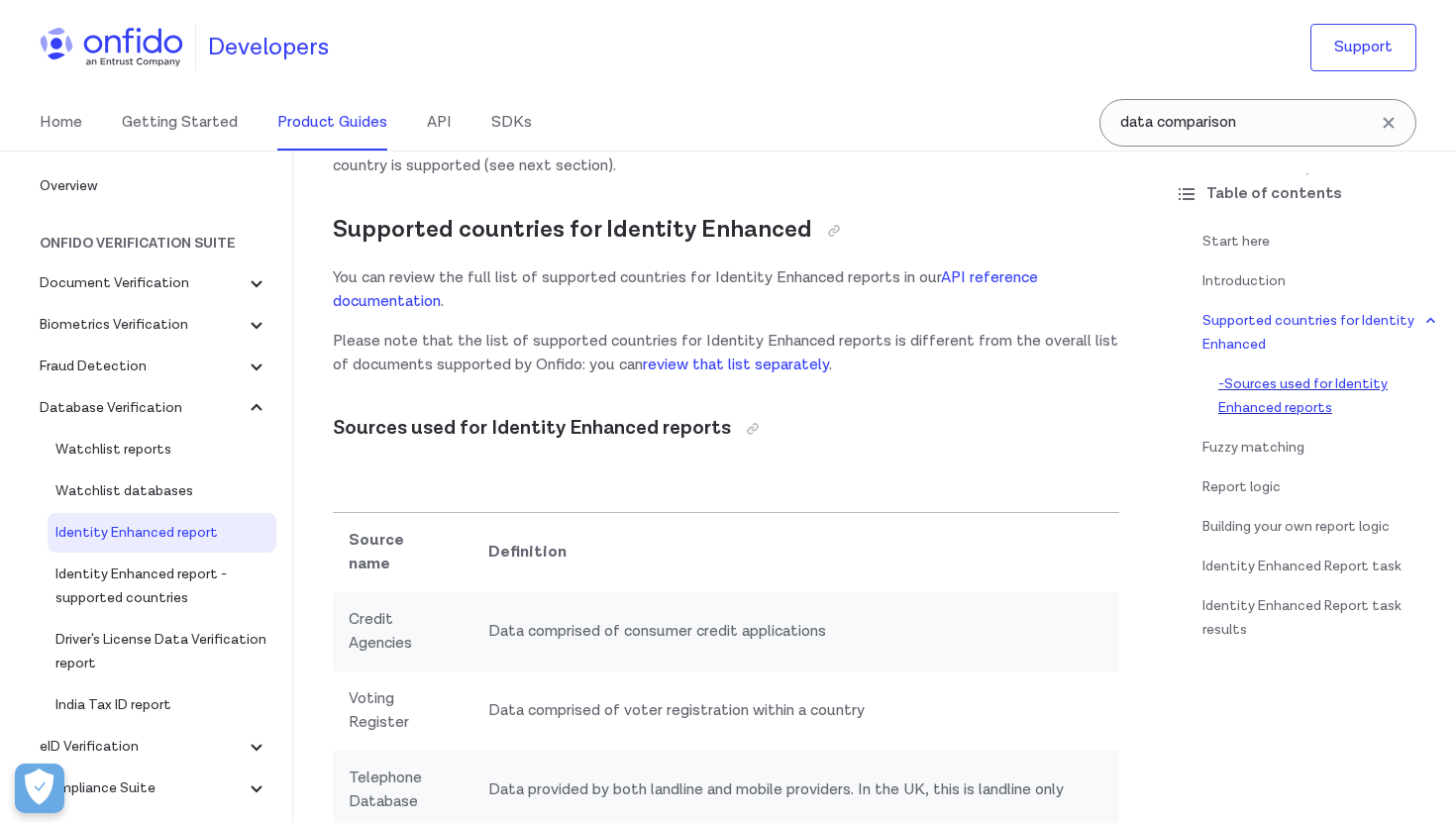 click on "-  Sources used for Identity Enhanced reports" at bounding box center [1329, 396] 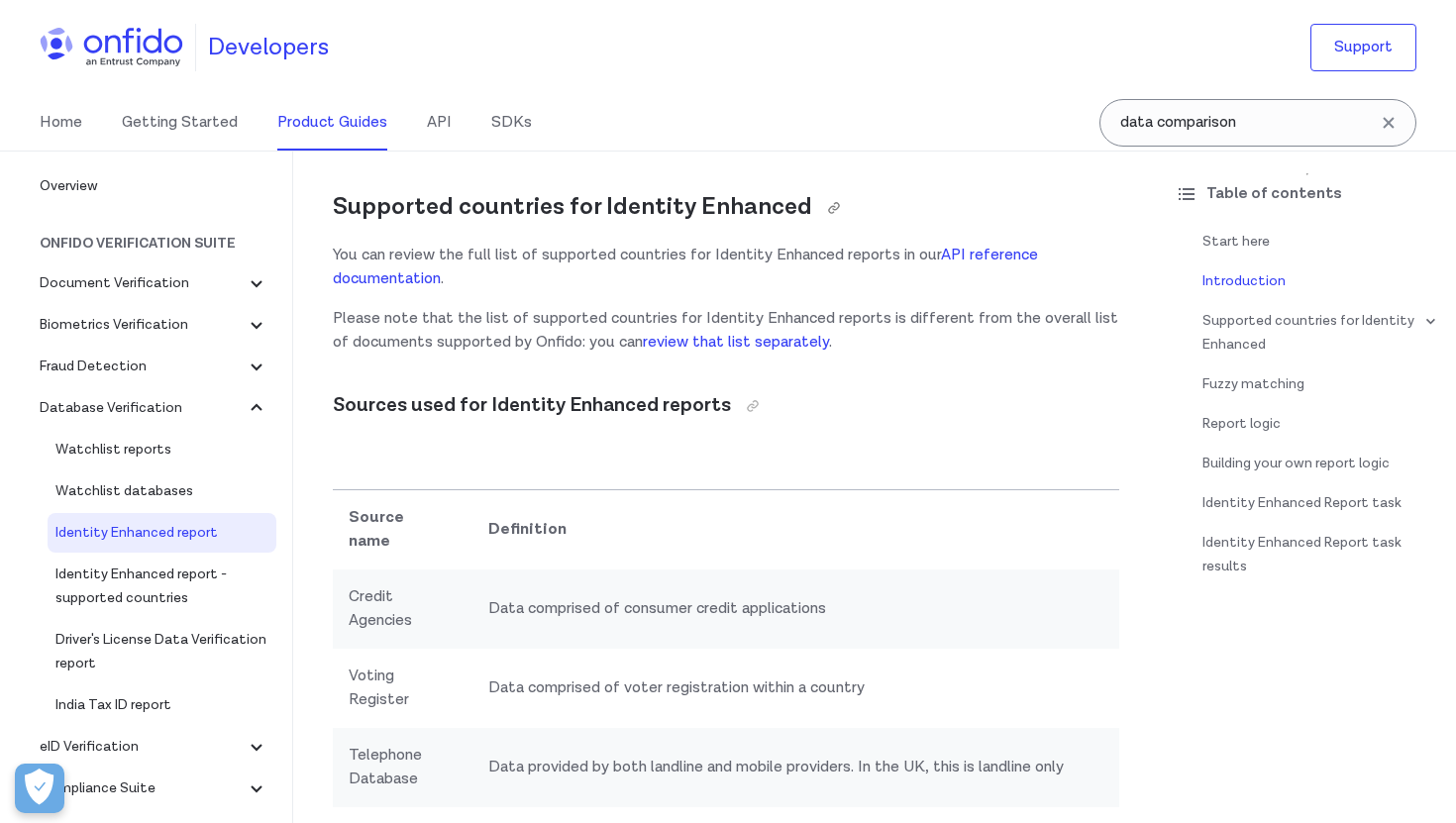 scroll, scrollTop: 773, scrollLeft: 0, axis: vertical 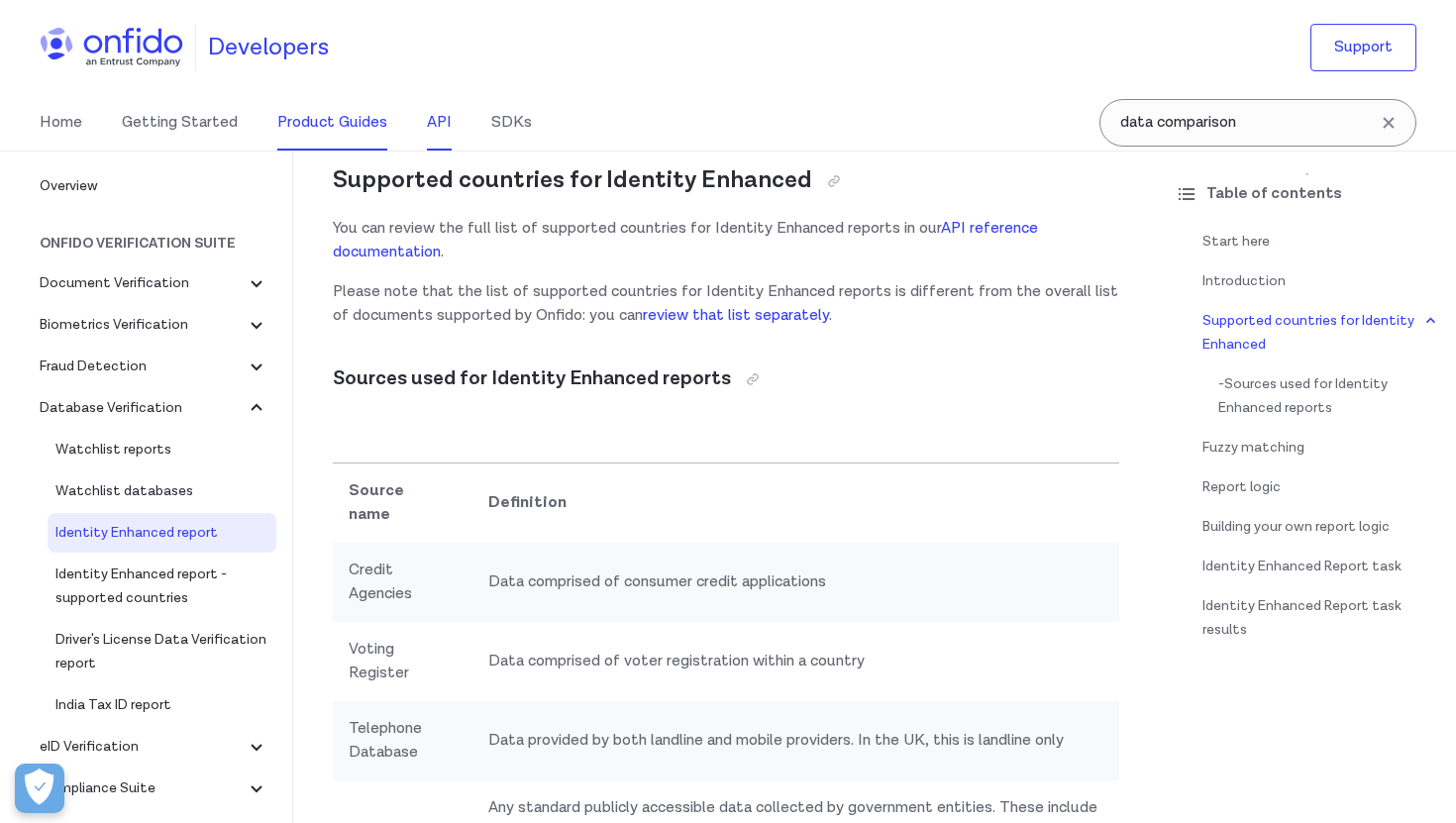 click on "API" at bounding box center [439, 123] 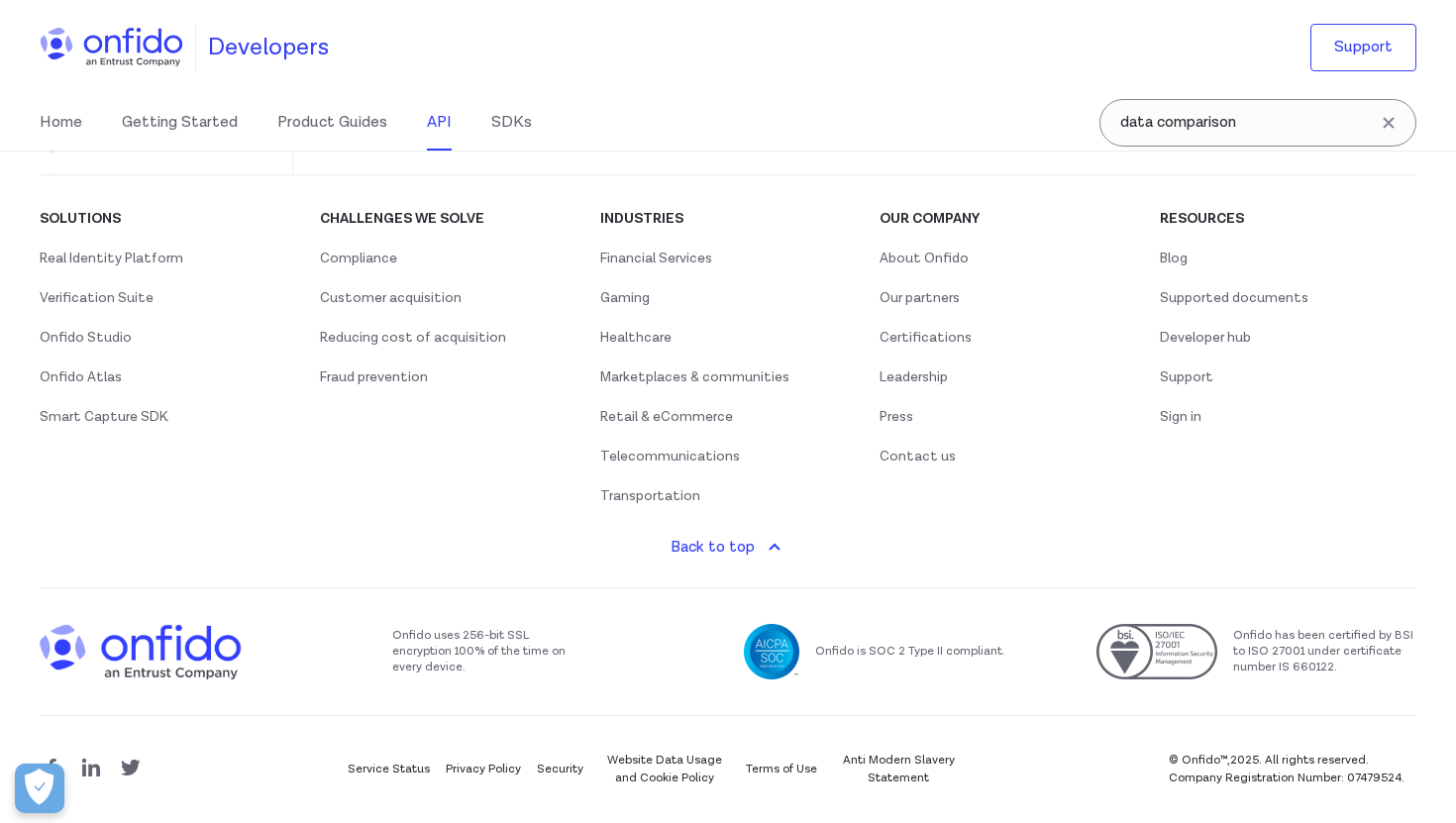 scroll, scrollTop: 0, scrollLeft: 0, axis: both 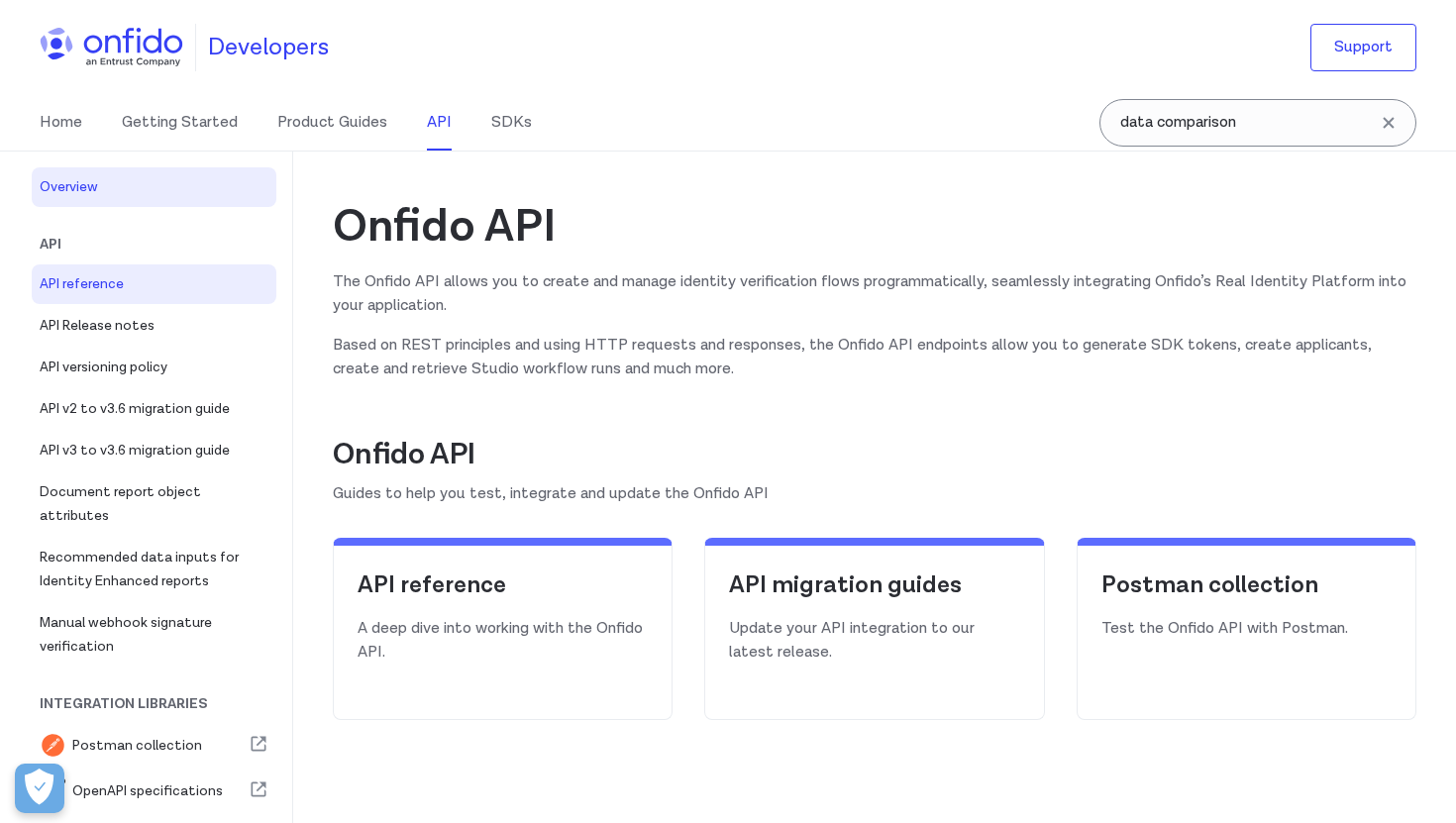 click on "API reference" at bounding box center (154, 284) 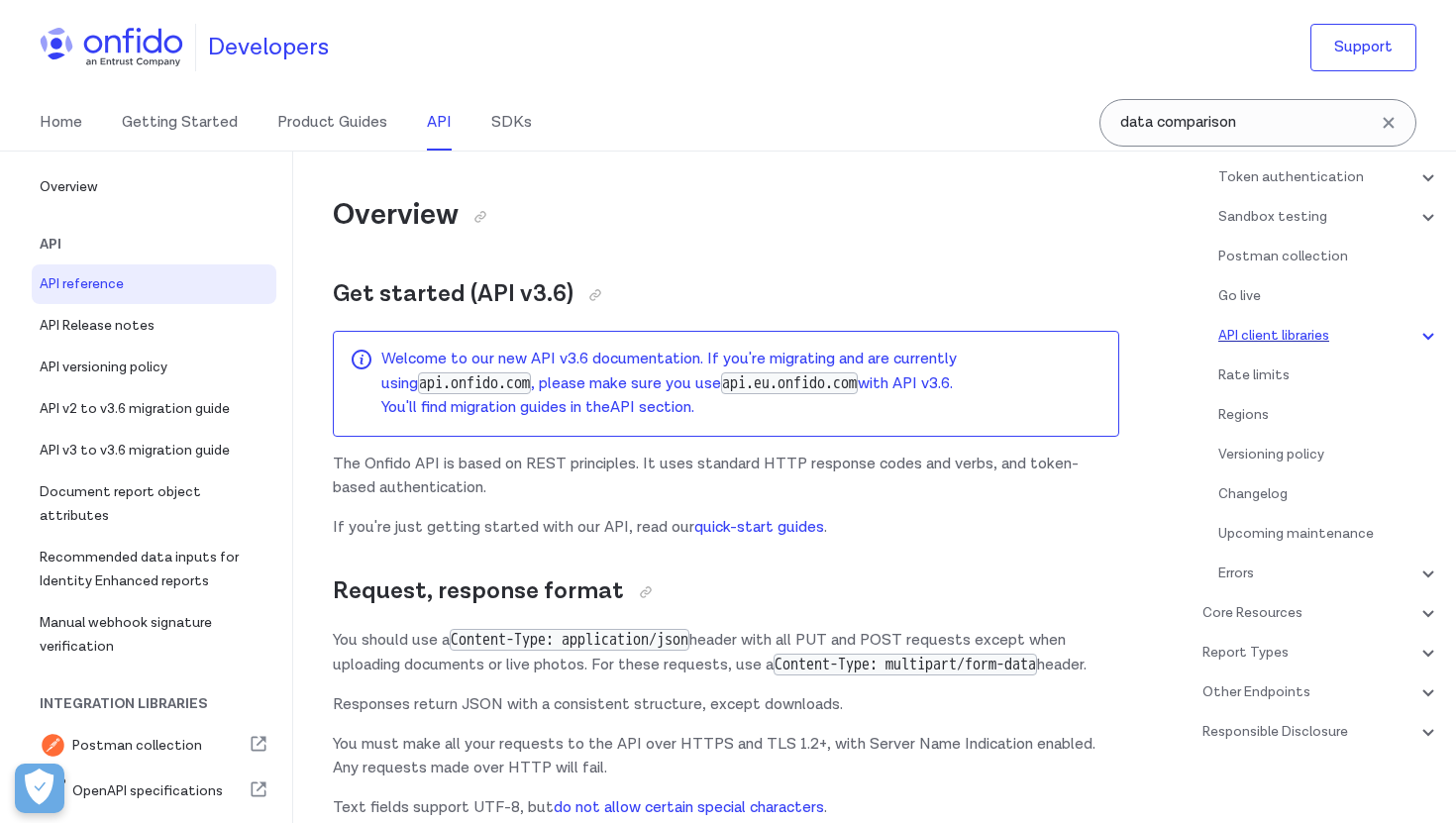 scroll, scrollTop: 270, scrollLeft: 0, axis: vertical 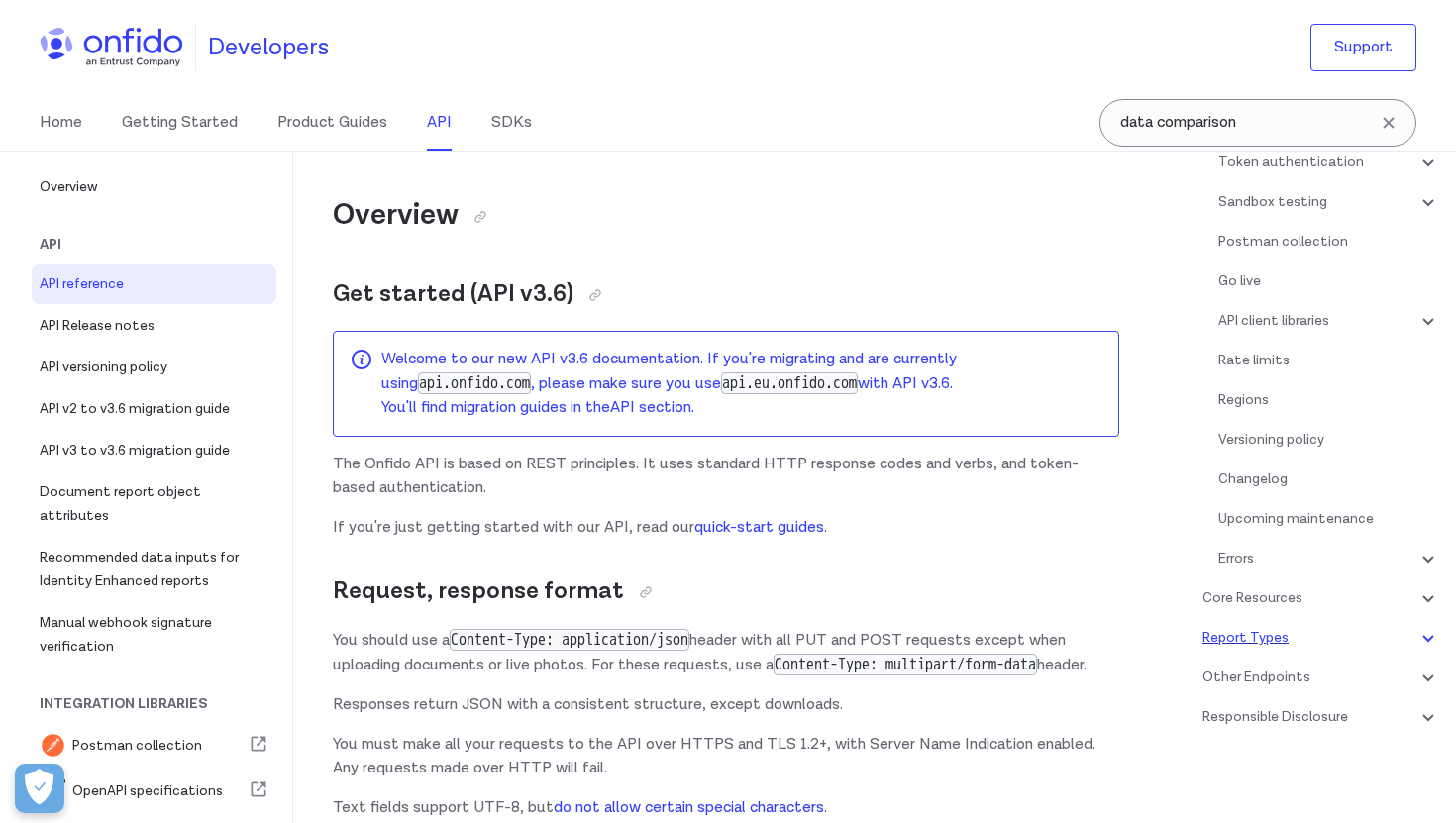 click on "Report Types" at bounding box center [1321, 638] 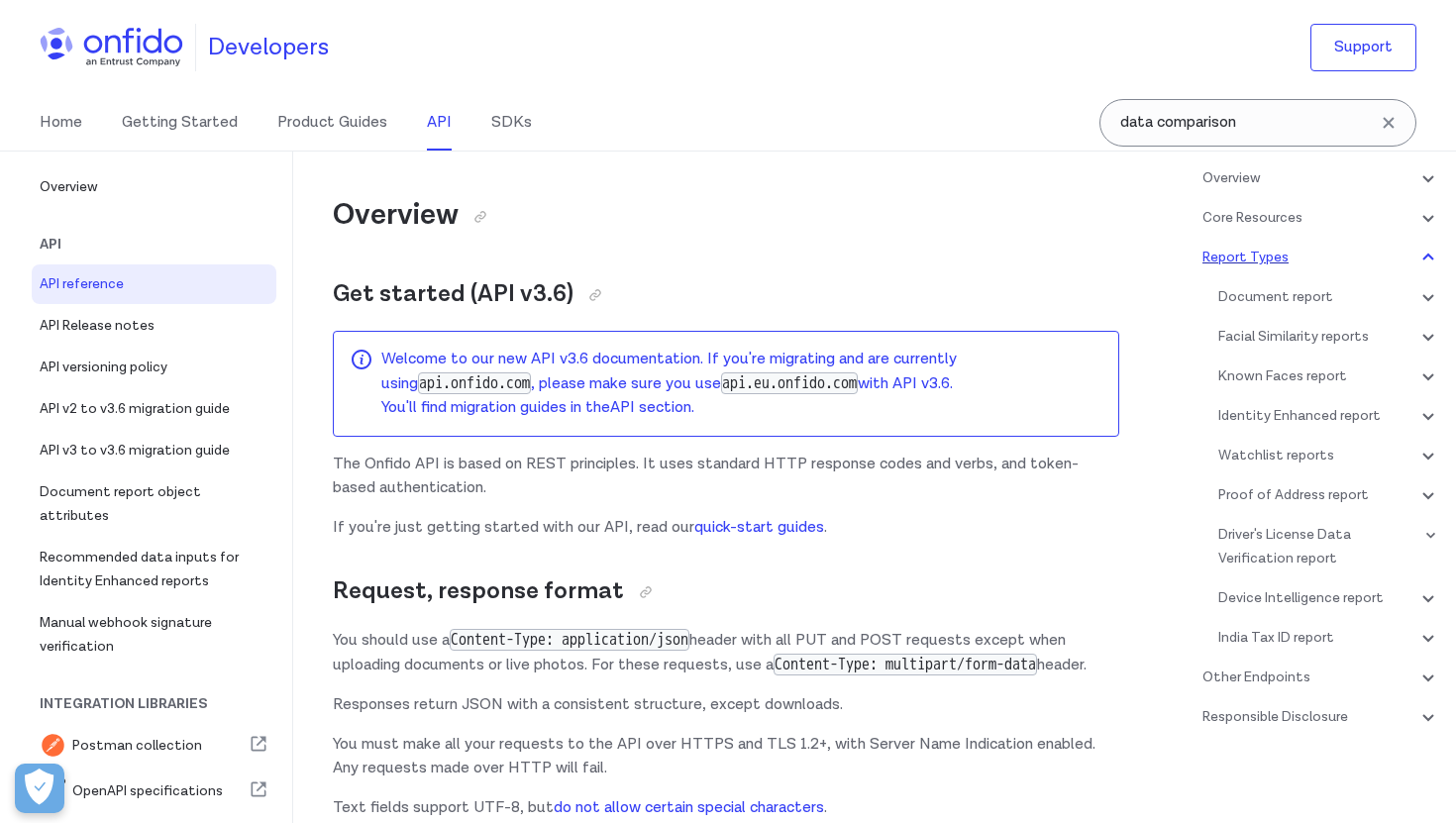 scroll, scrollTop: 83013, scrollLeft: 0, axis: vertical 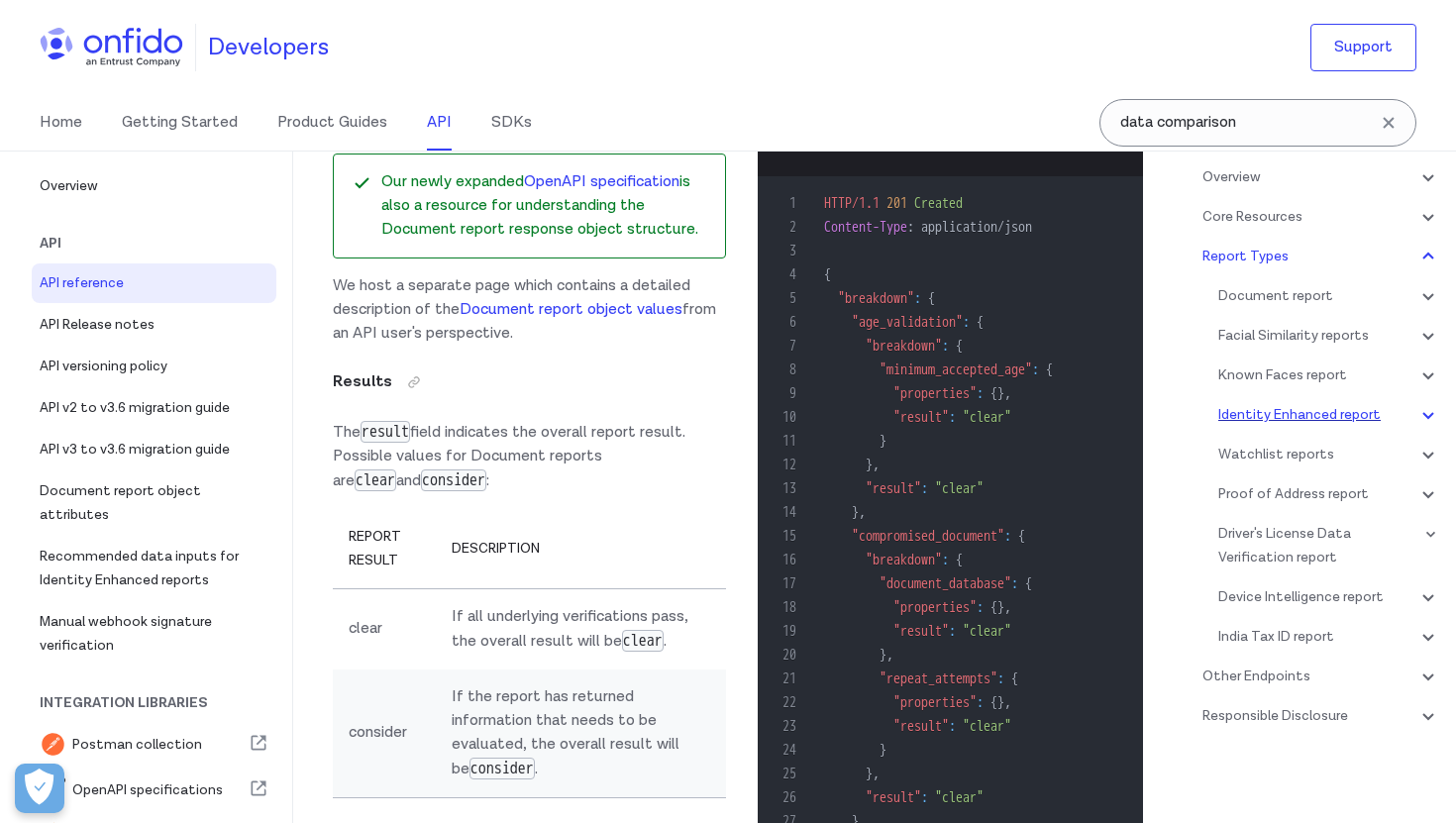 click on "Identity Enhanced report" at bounding box center [1329, 415] 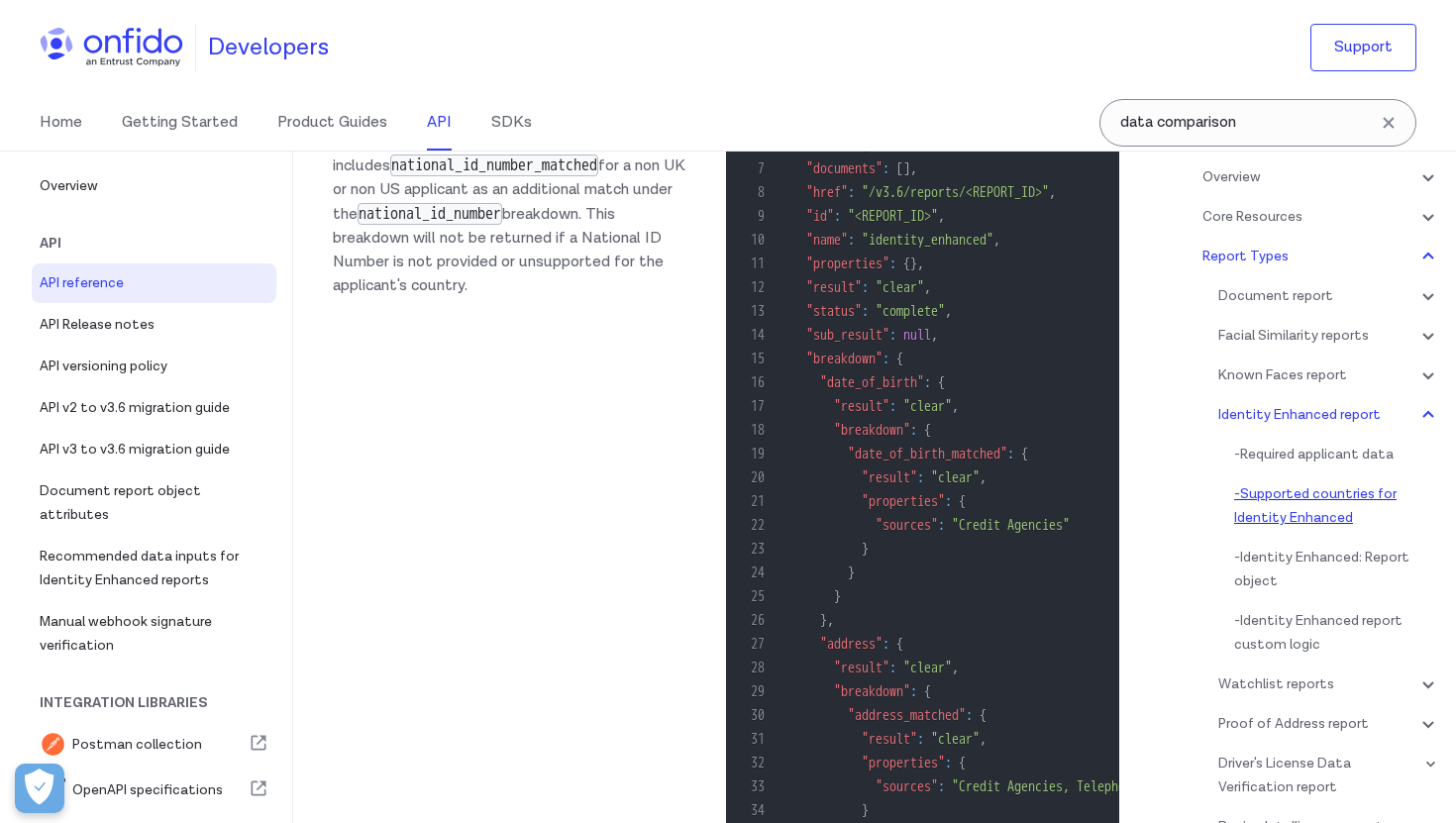 click on "-  Supported countries for Identity Enhanced" at bounding box center [1337, 506] 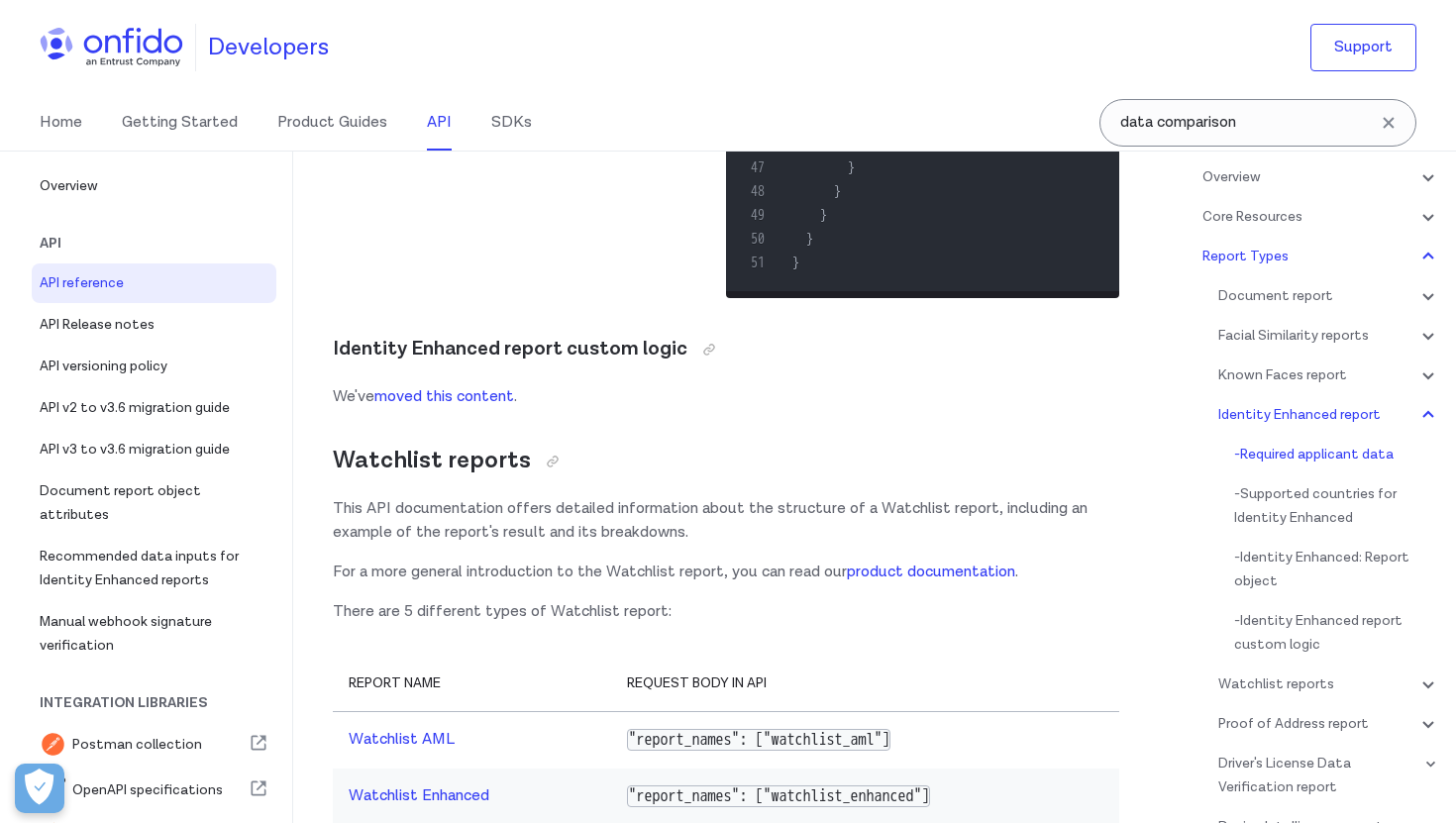 scroll, scrollTop: 134833, scrollLeft: 0, axis: vertical 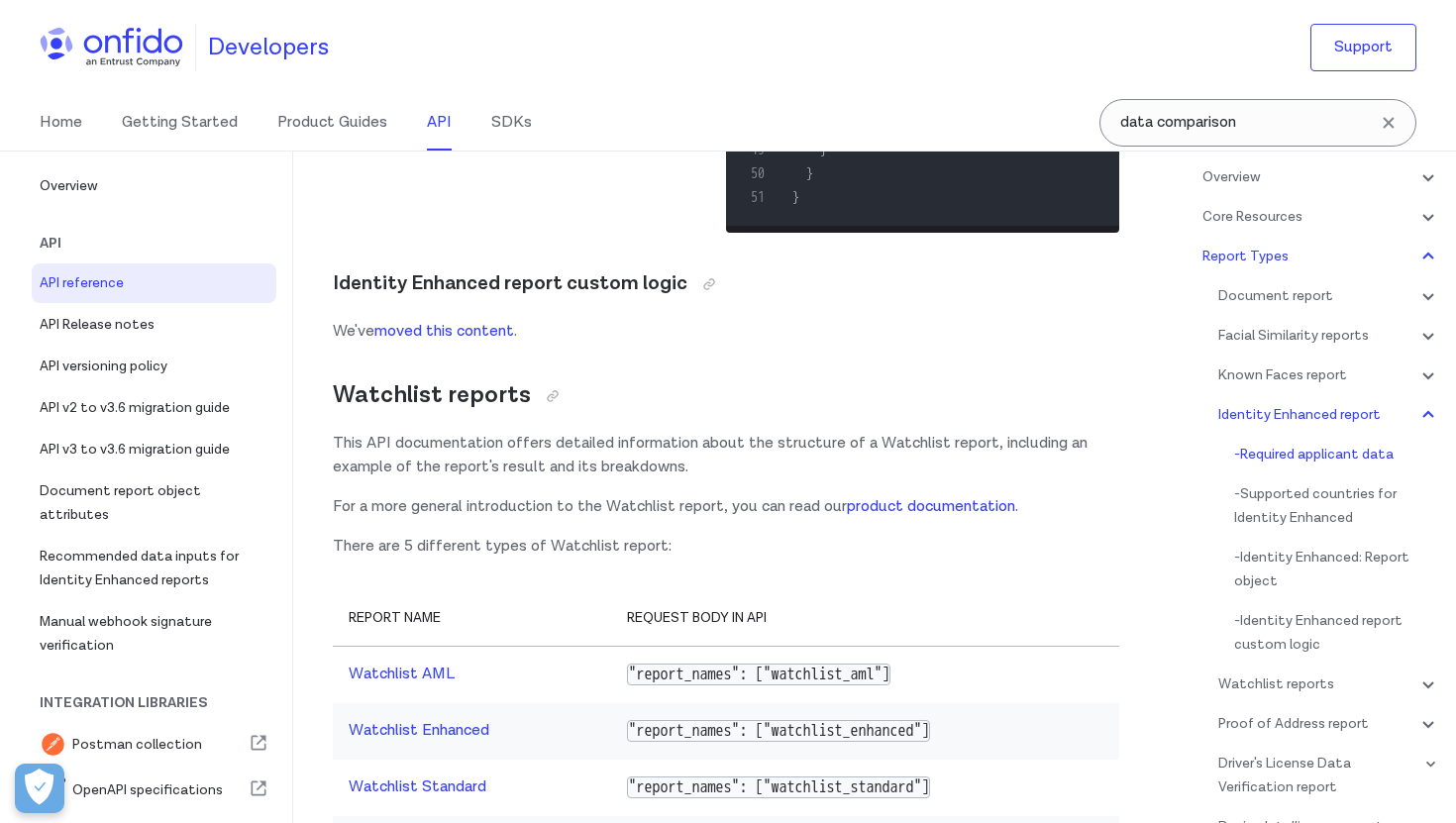 click on "full list of supported countries for Identity Enhanced
reports" at bounding box center [679, -4634] 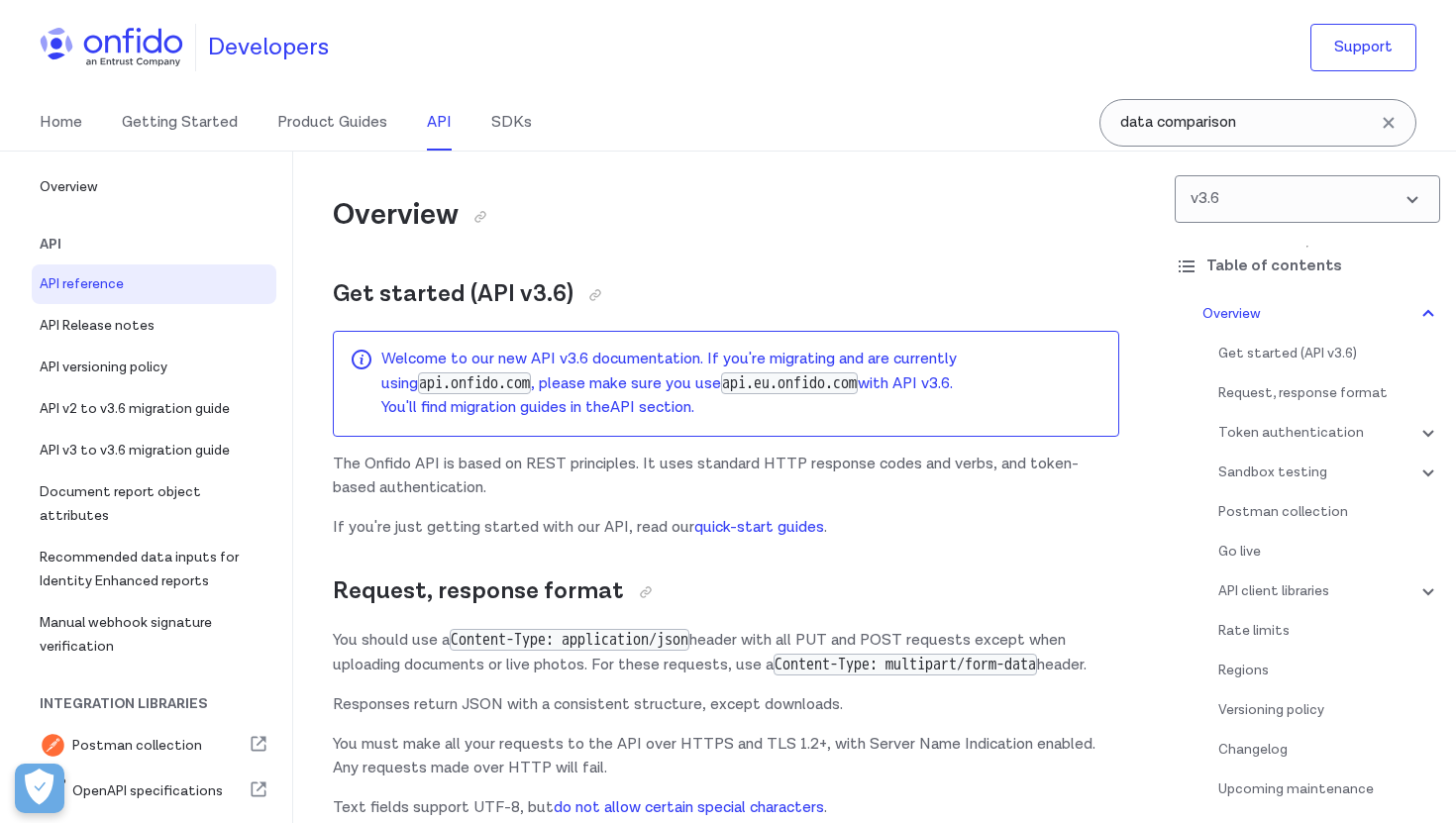 scroll, scrollTop: 0, scrollLeft: 0, axis: both 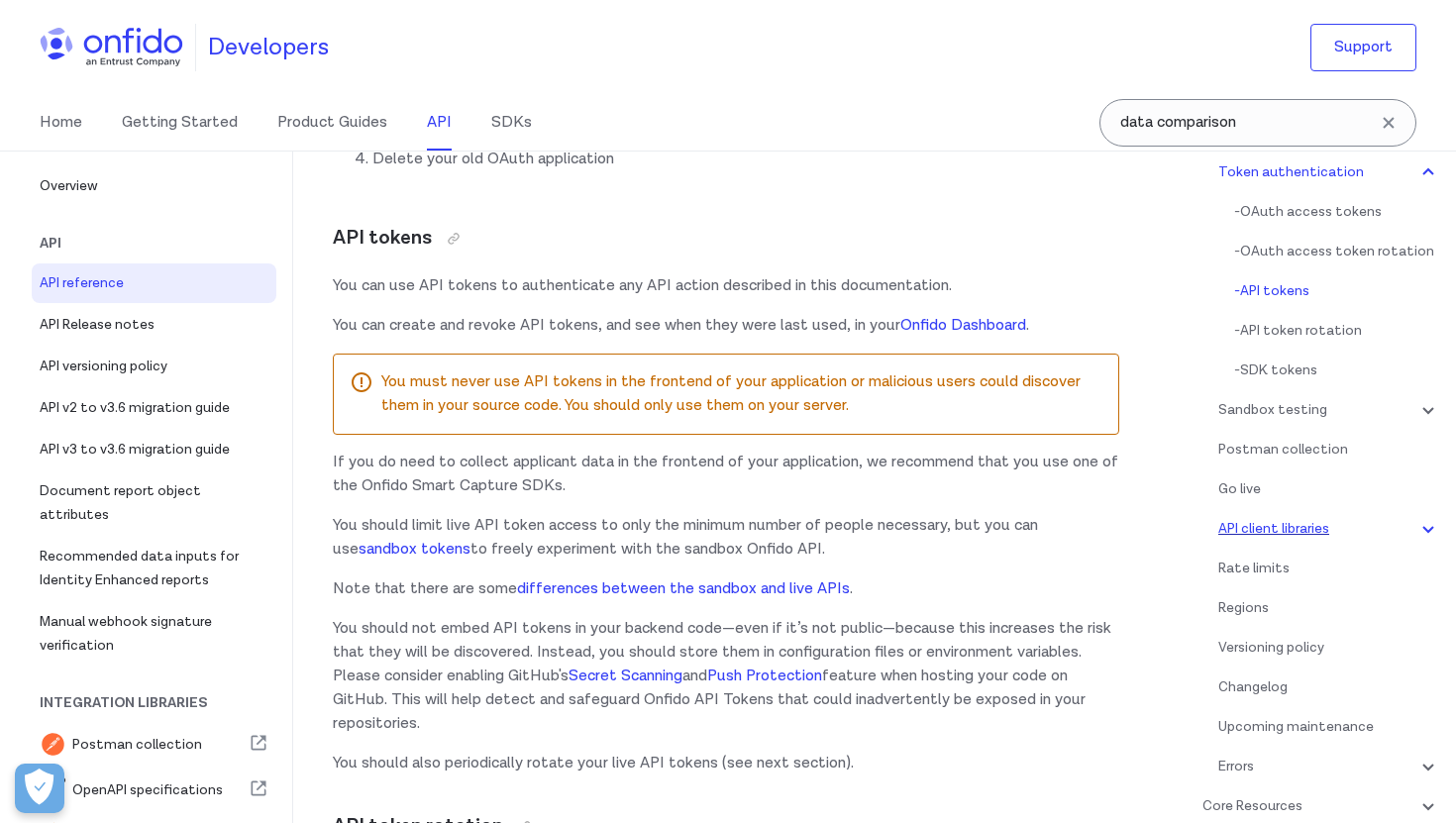 click on "API client libraries" at bounding box center [1329, 529] 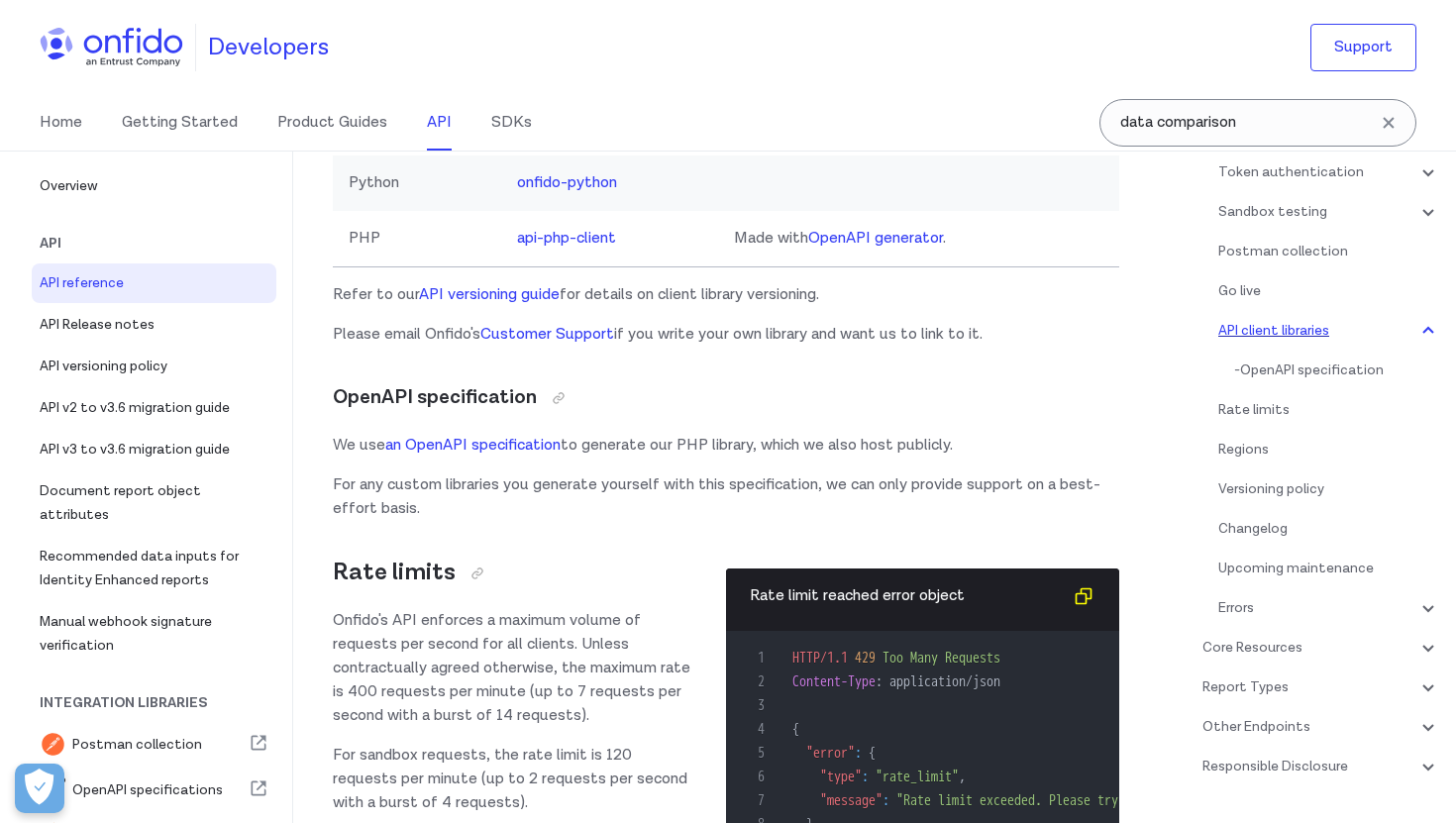 click on "API client libraries" at bounding box center (1329, 331) 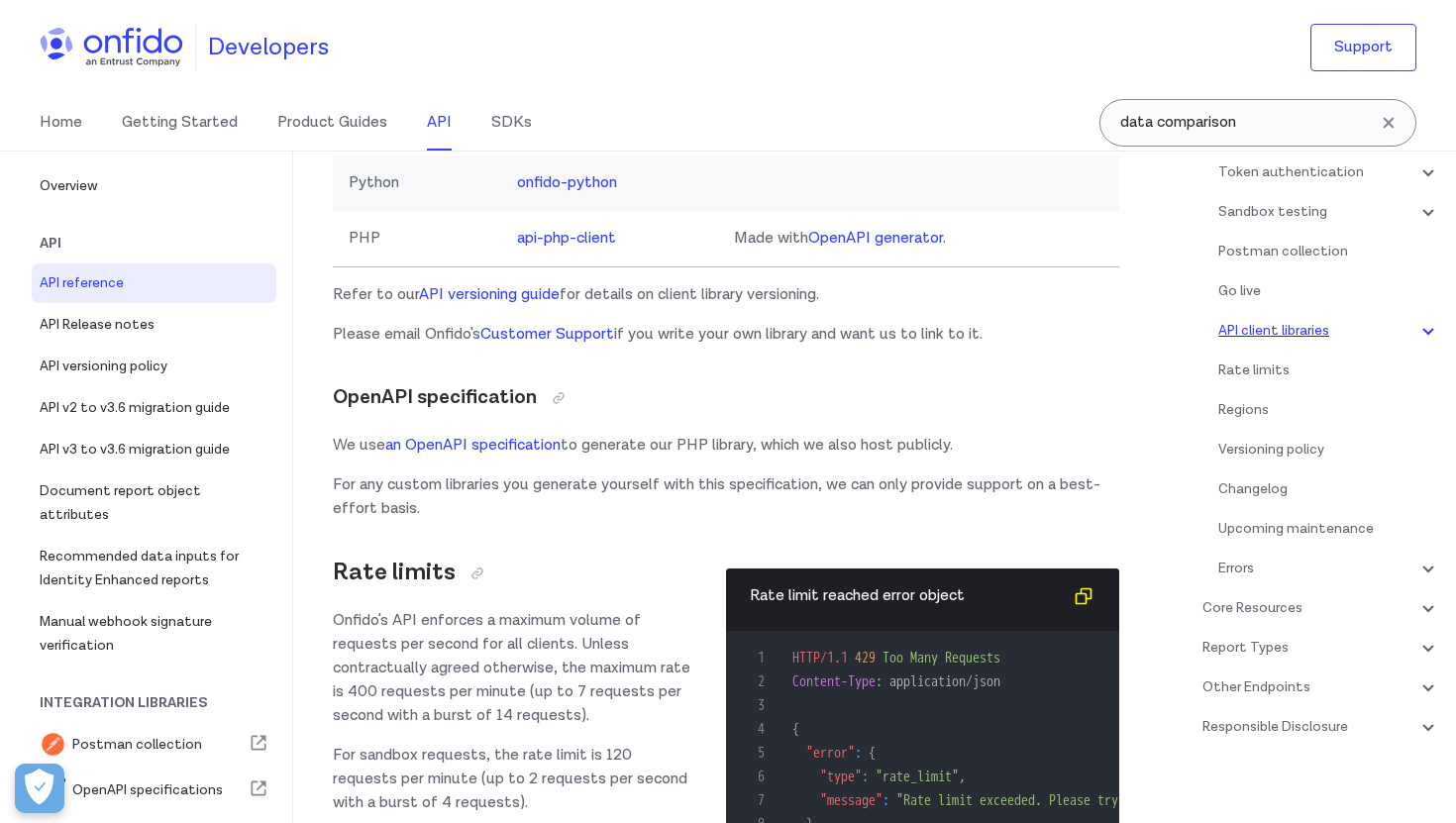 scroll, scrollTop: 270, scrollLeft: 0, axis: vertical 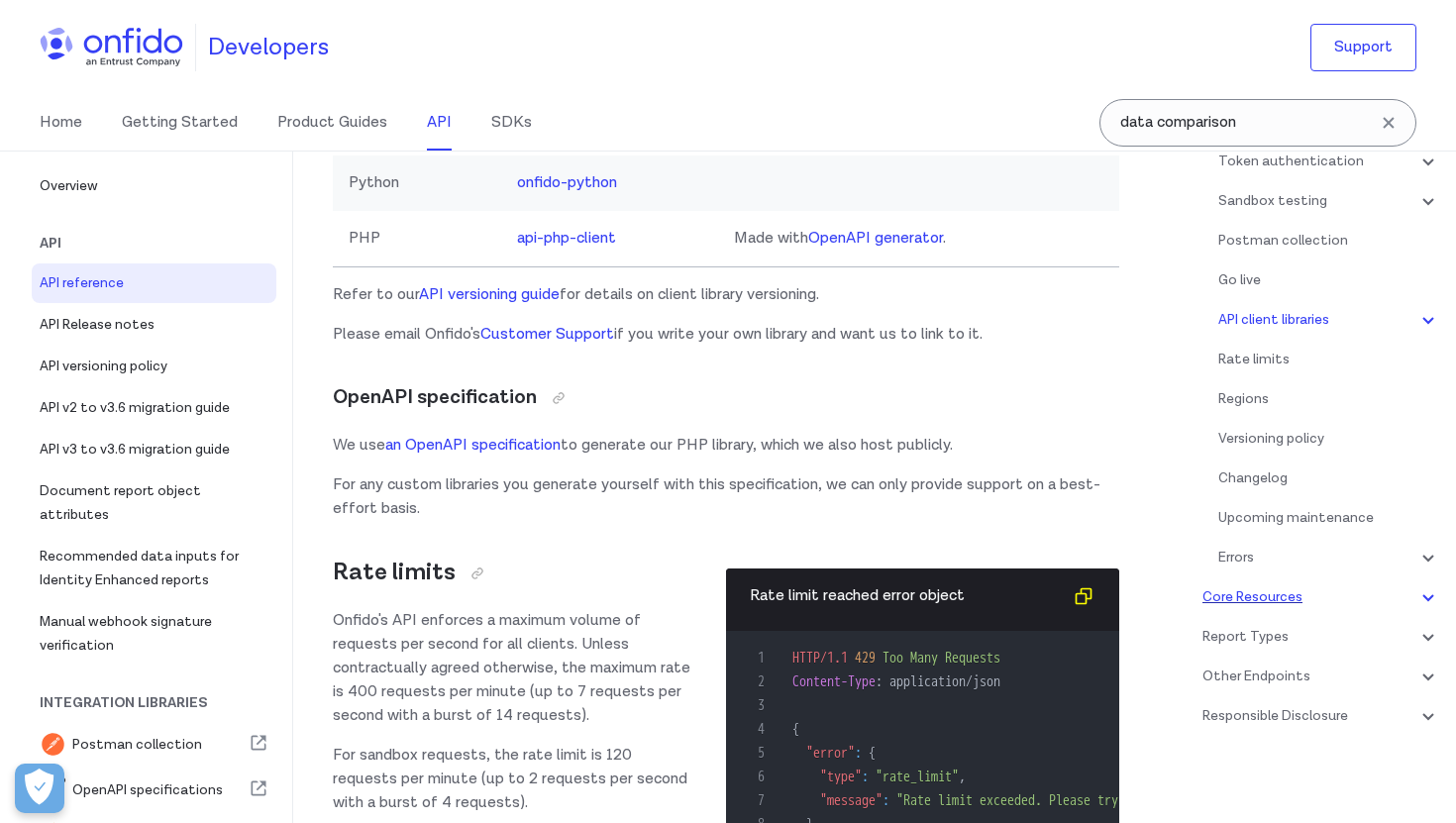 click on "Core Resources" at bounding box center (1321, 597) 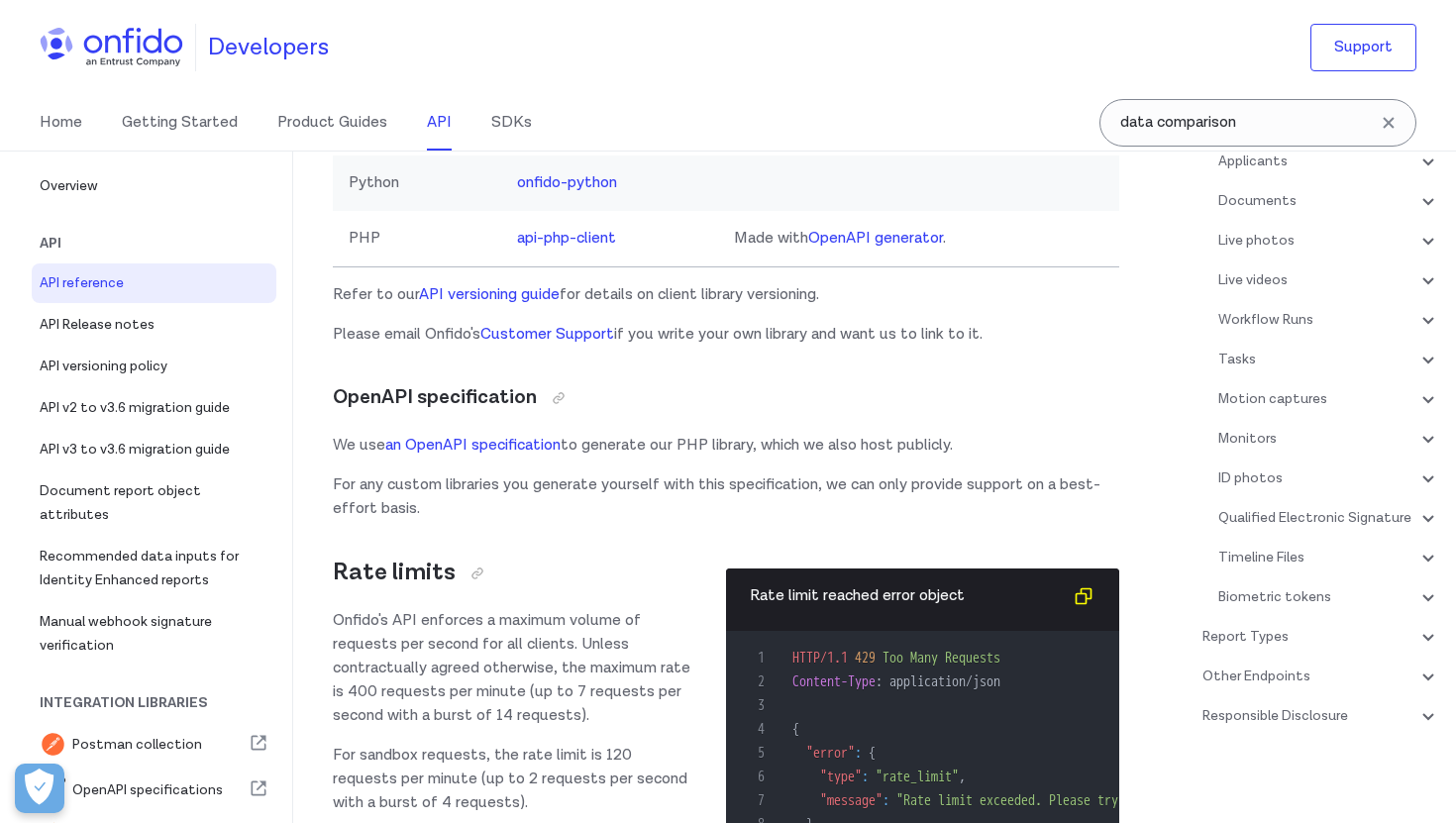 scroll, scrollTop: 22203, scrollLeft: 0, axis: vertical 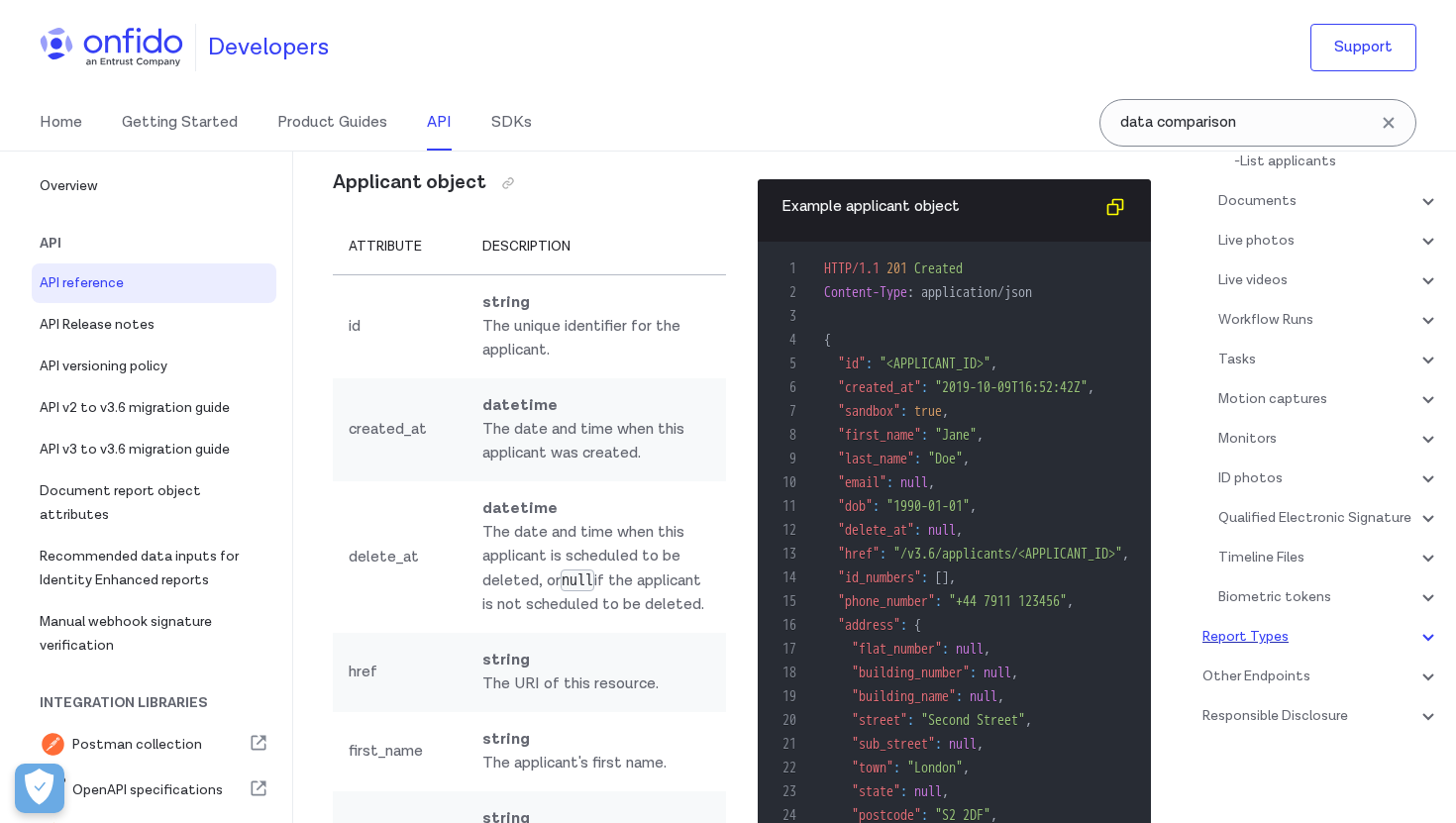 click on "Report Types" at bounding box center [1321, 637] 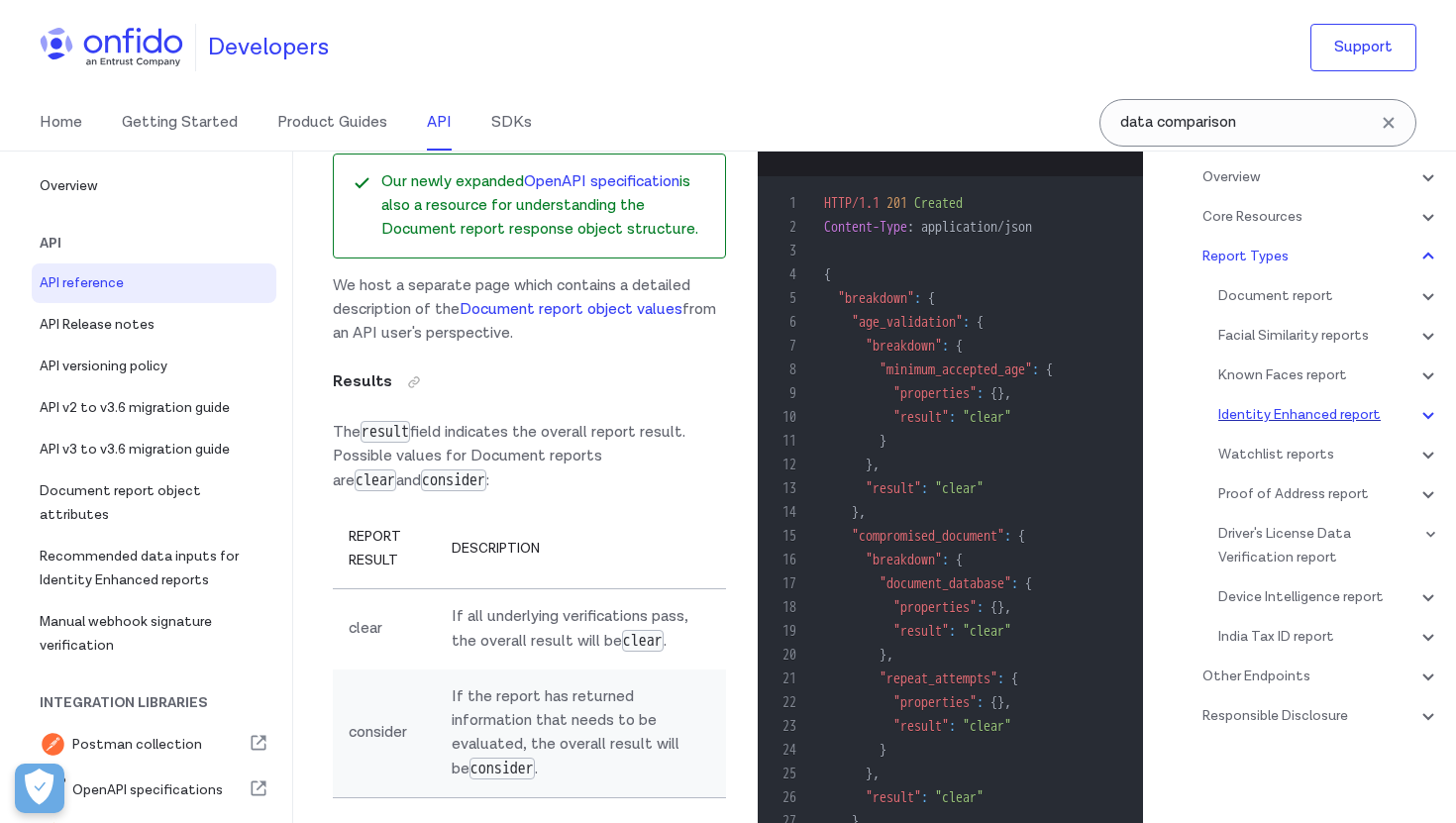 click on "Identity Enhanced report" at bounding box center (1329, 415) 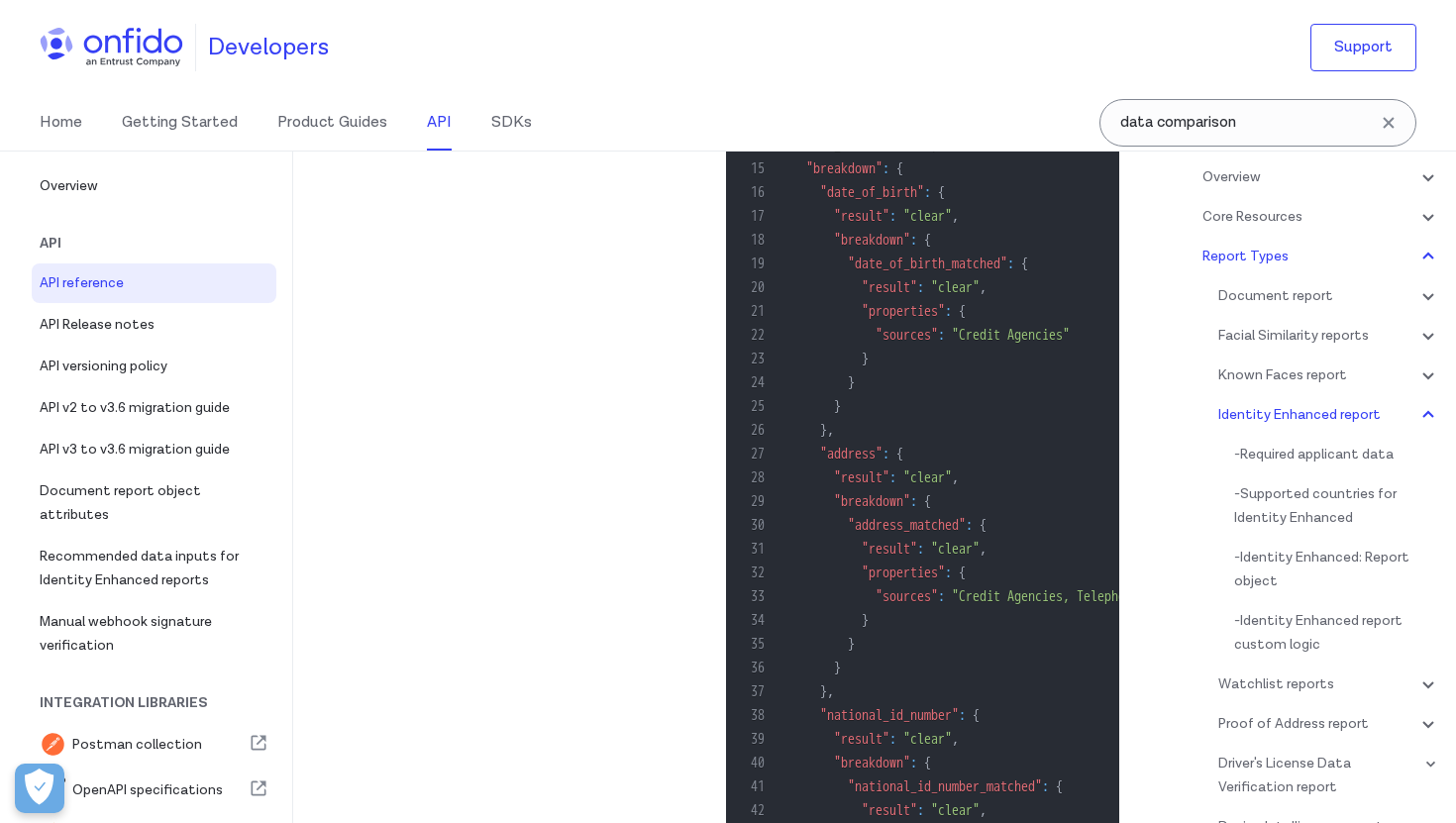 scroll, scrollTop: 134003, scrollLeft: 0, axis: vertical 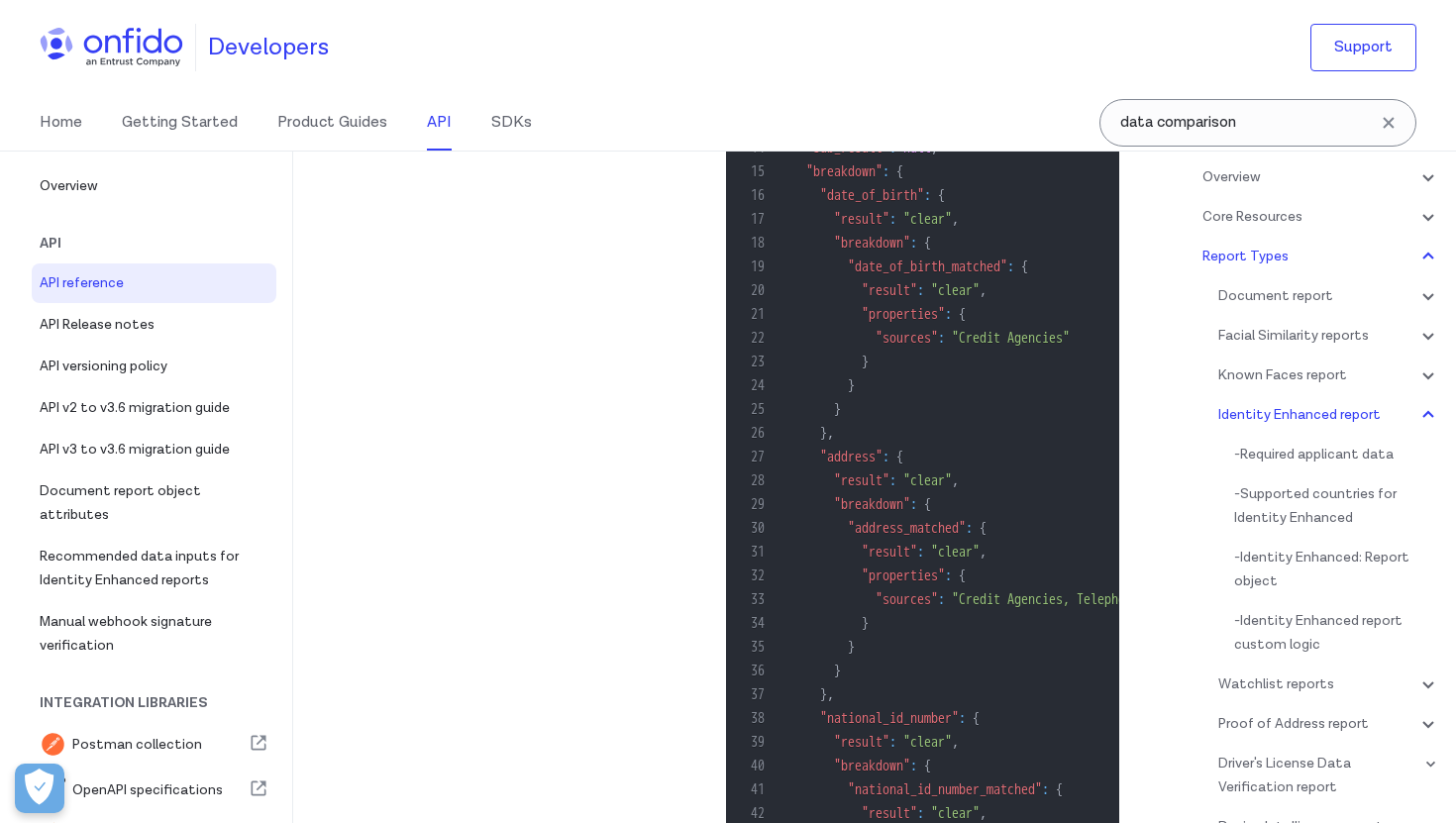 click at bounding box center [575, -4826] 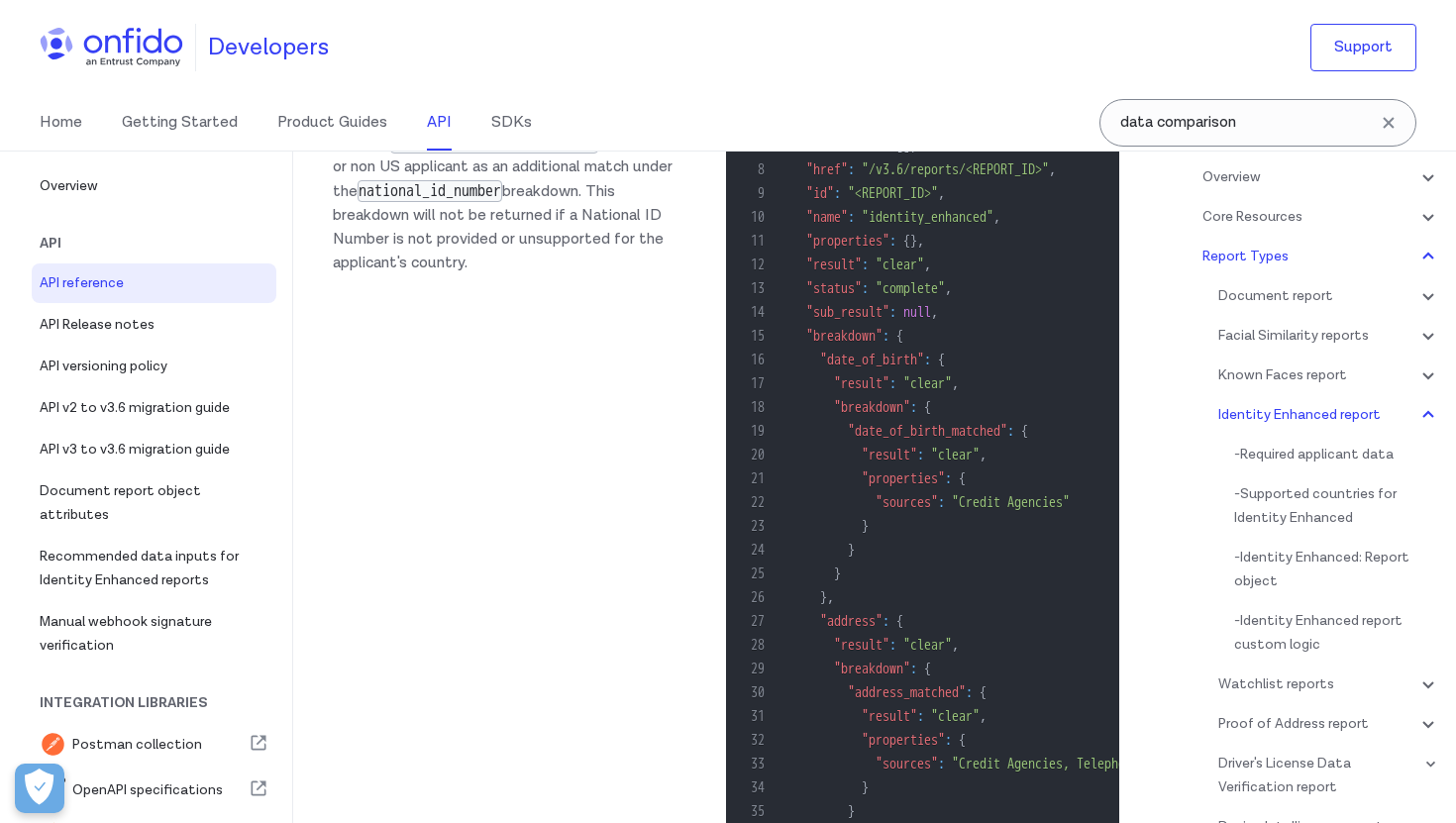 scroll, scrollTop: 133827, scrollLeft: 0, axis: vertical 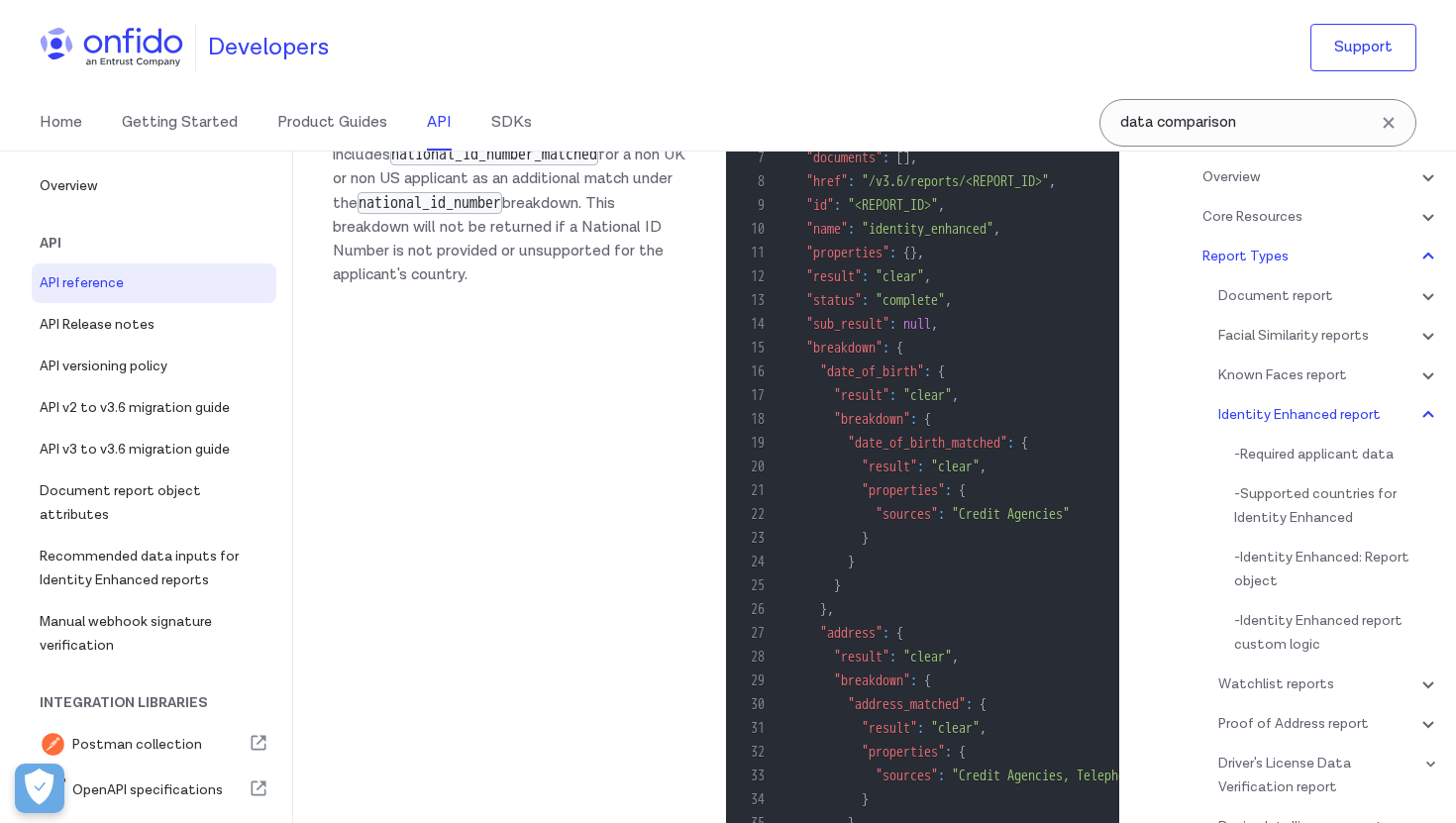 drag, startPoint x: 384, startPoint y: 387, endPoint x: 591, endPoint y: 431, distance: 211.62467 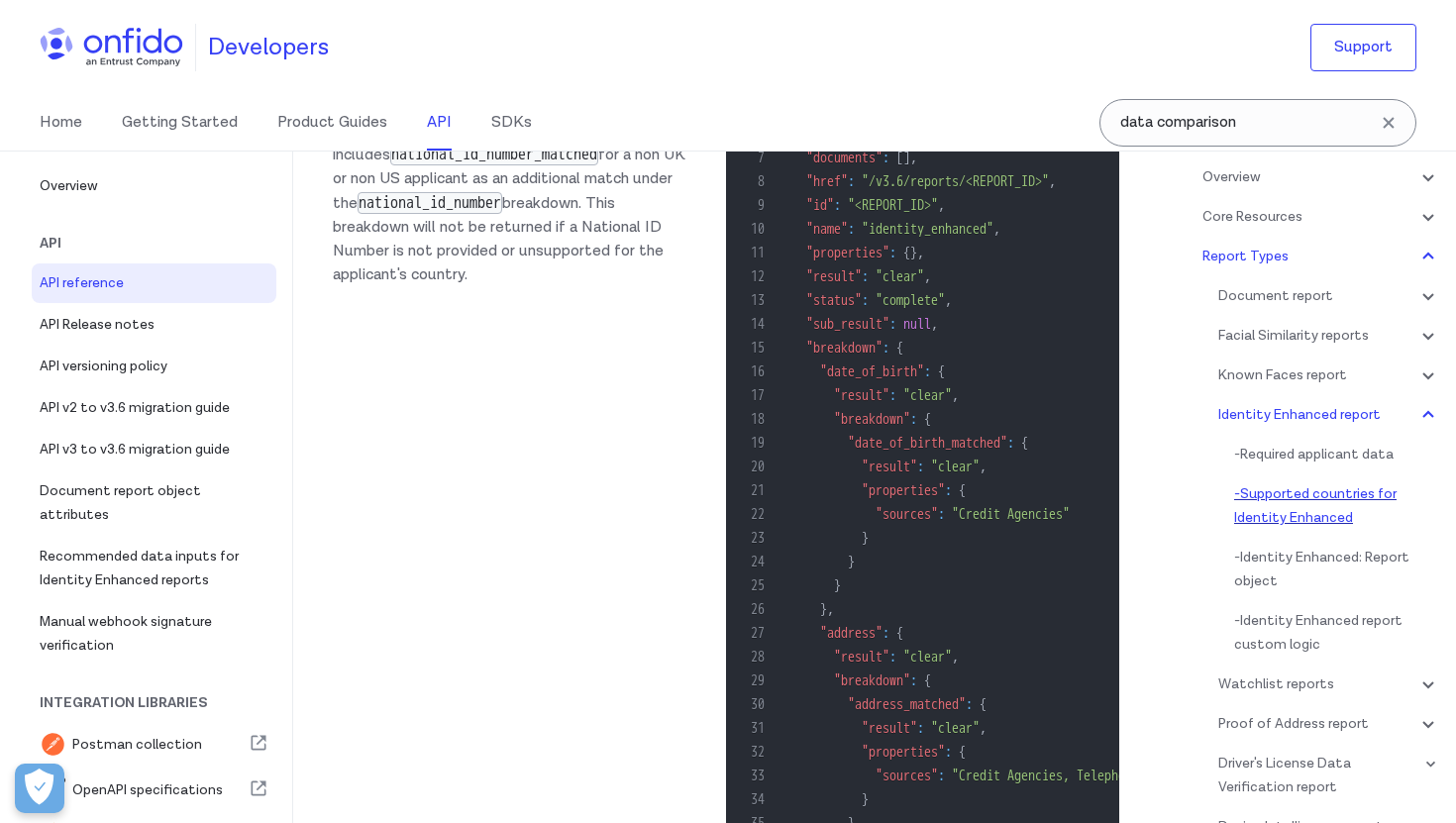 click on "-  Supported countries for Identity Enhanced" at bounding box center (1337, 506) 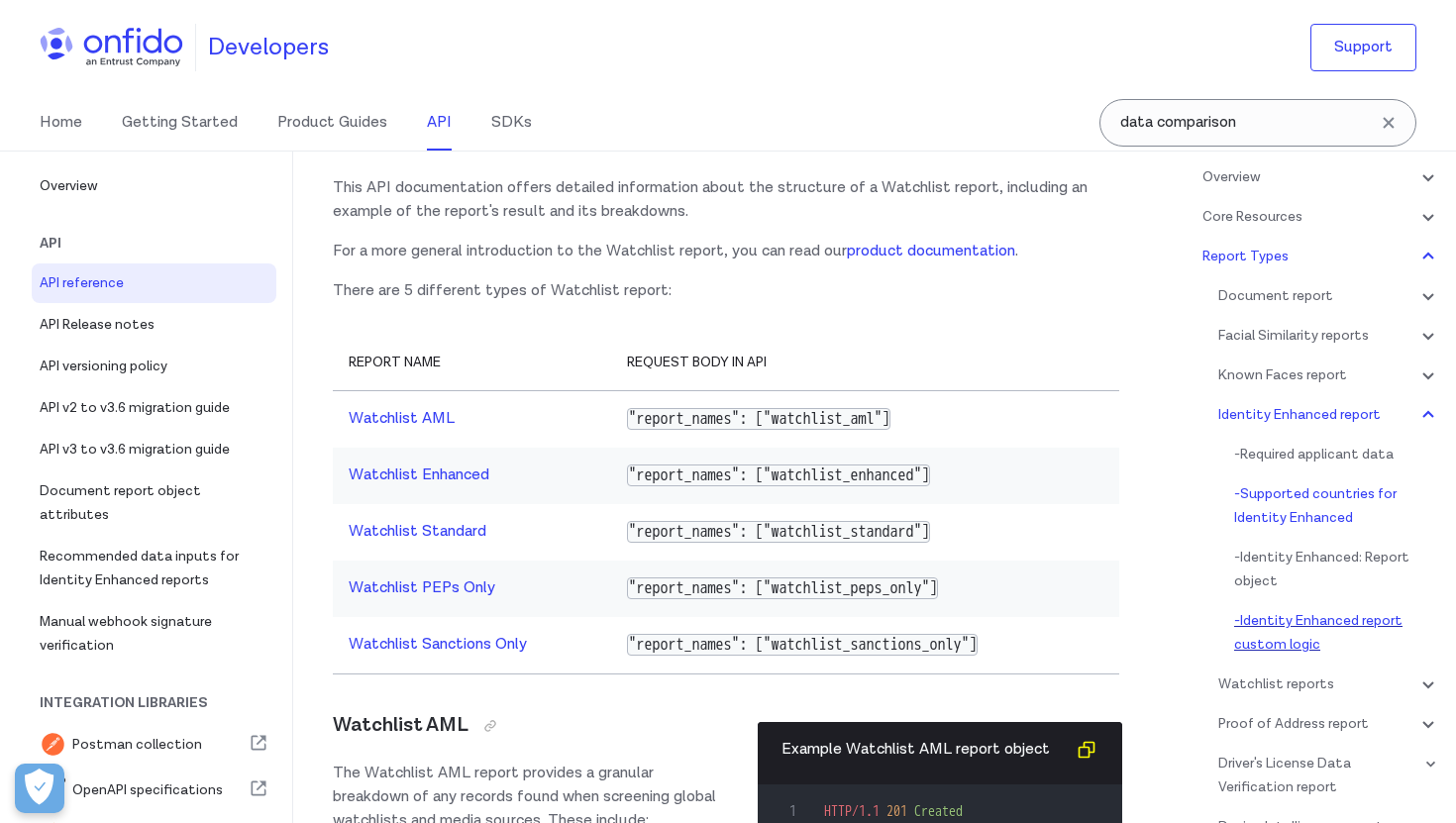click on "-  Identity Enhanced report custom logic" at bounding box center [1337, 633] 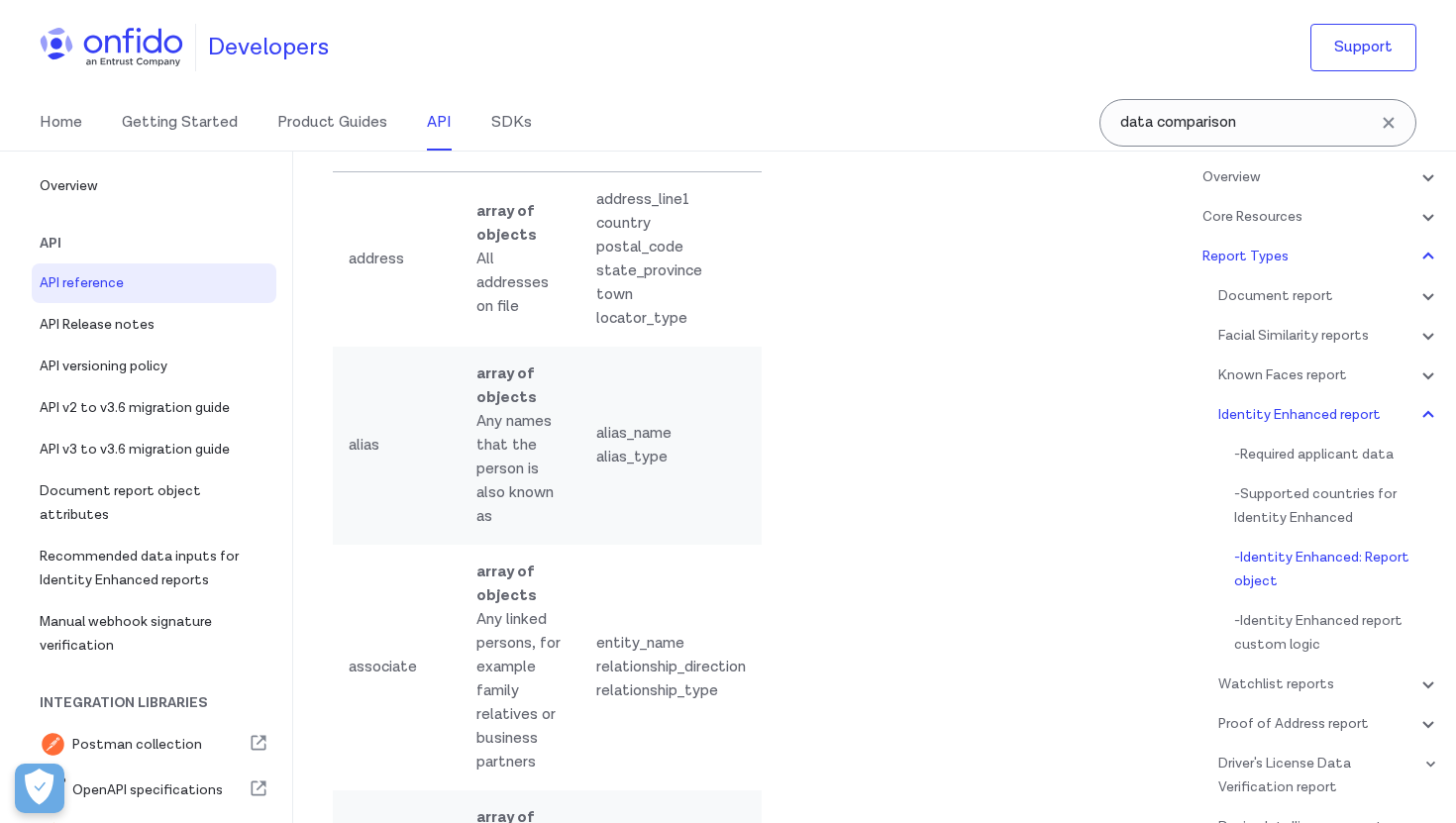 scroll, scrollTop: 139772, scrollLeft: 0, axis: vertical 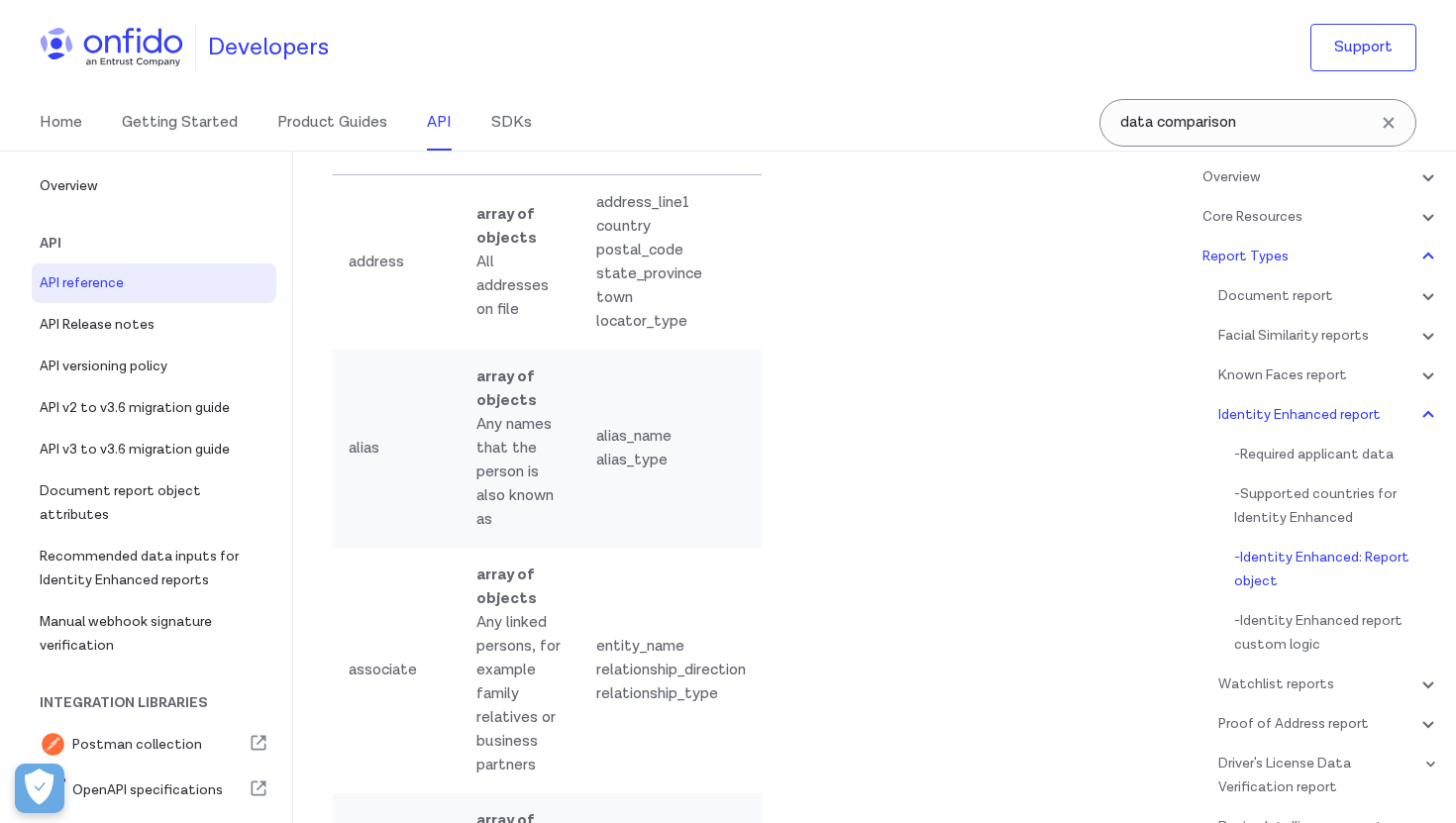 click on "moved this content" at bounding box center (444, -4608) 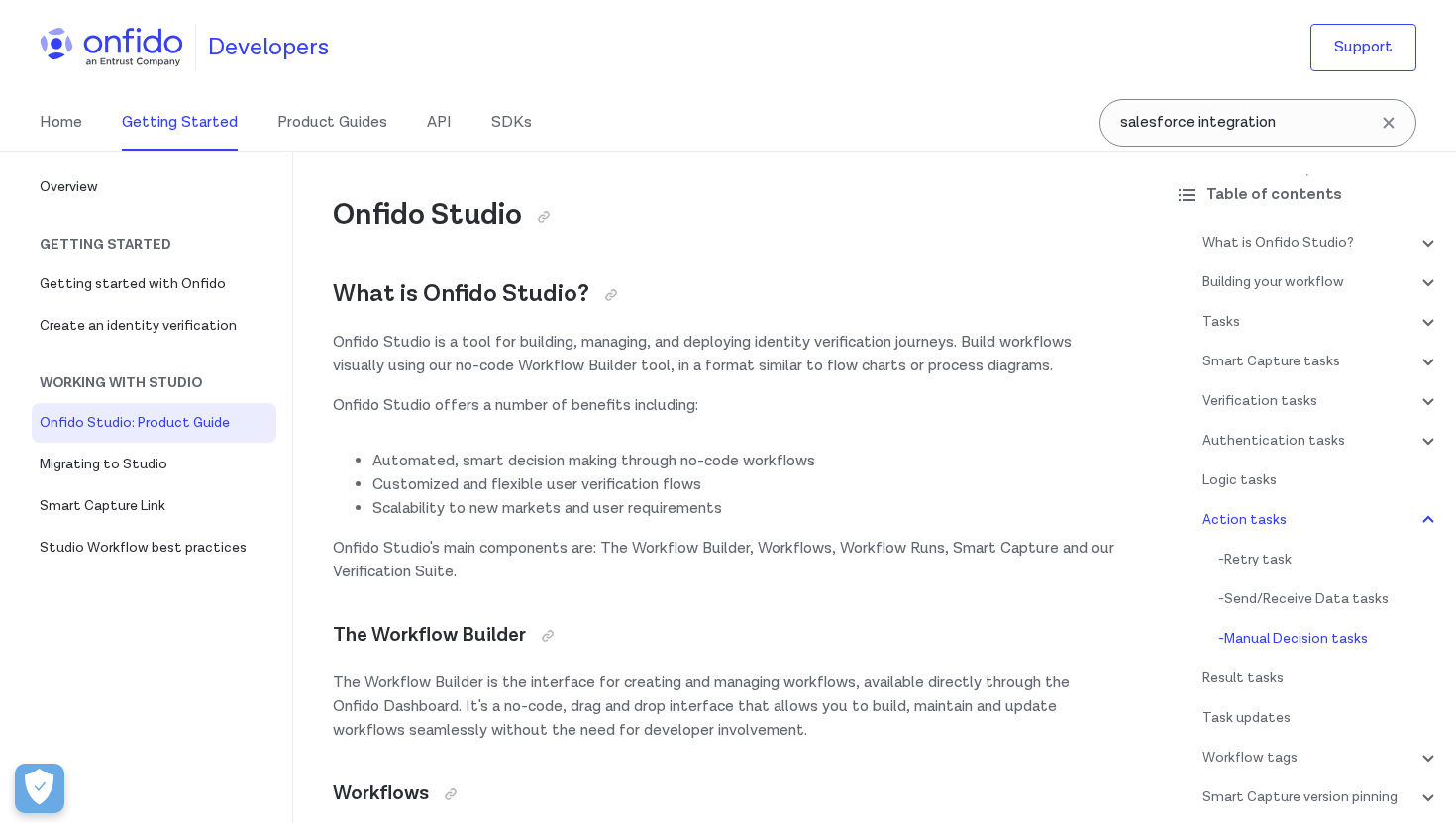 scroll, scrollTop: 33875, scrollLeft: 0, axis: vertical 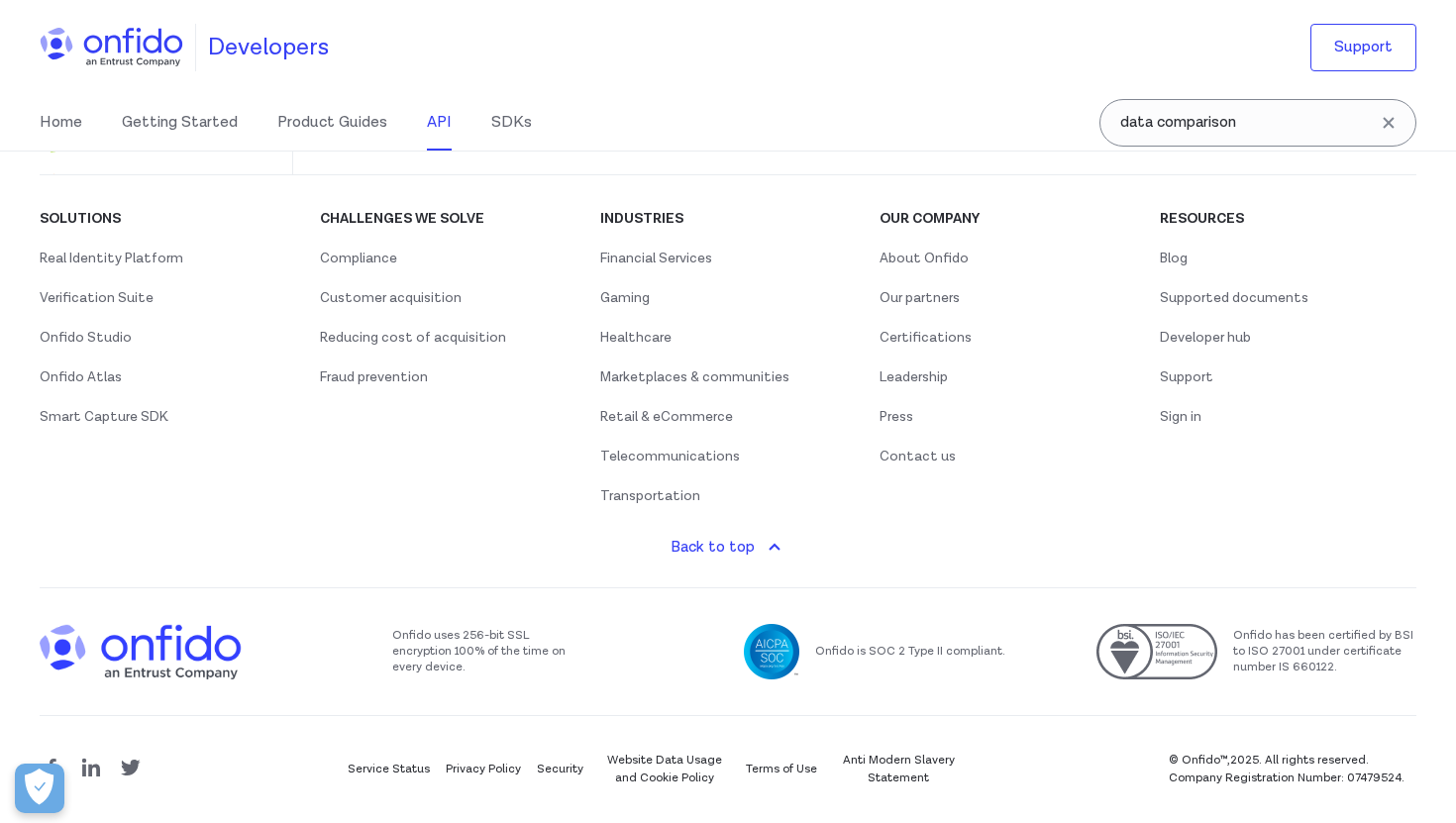 drag, startPoint x: 356, startPoint y: 345, endPoint x: 983, endPoint y: 371, distance: 627.53884 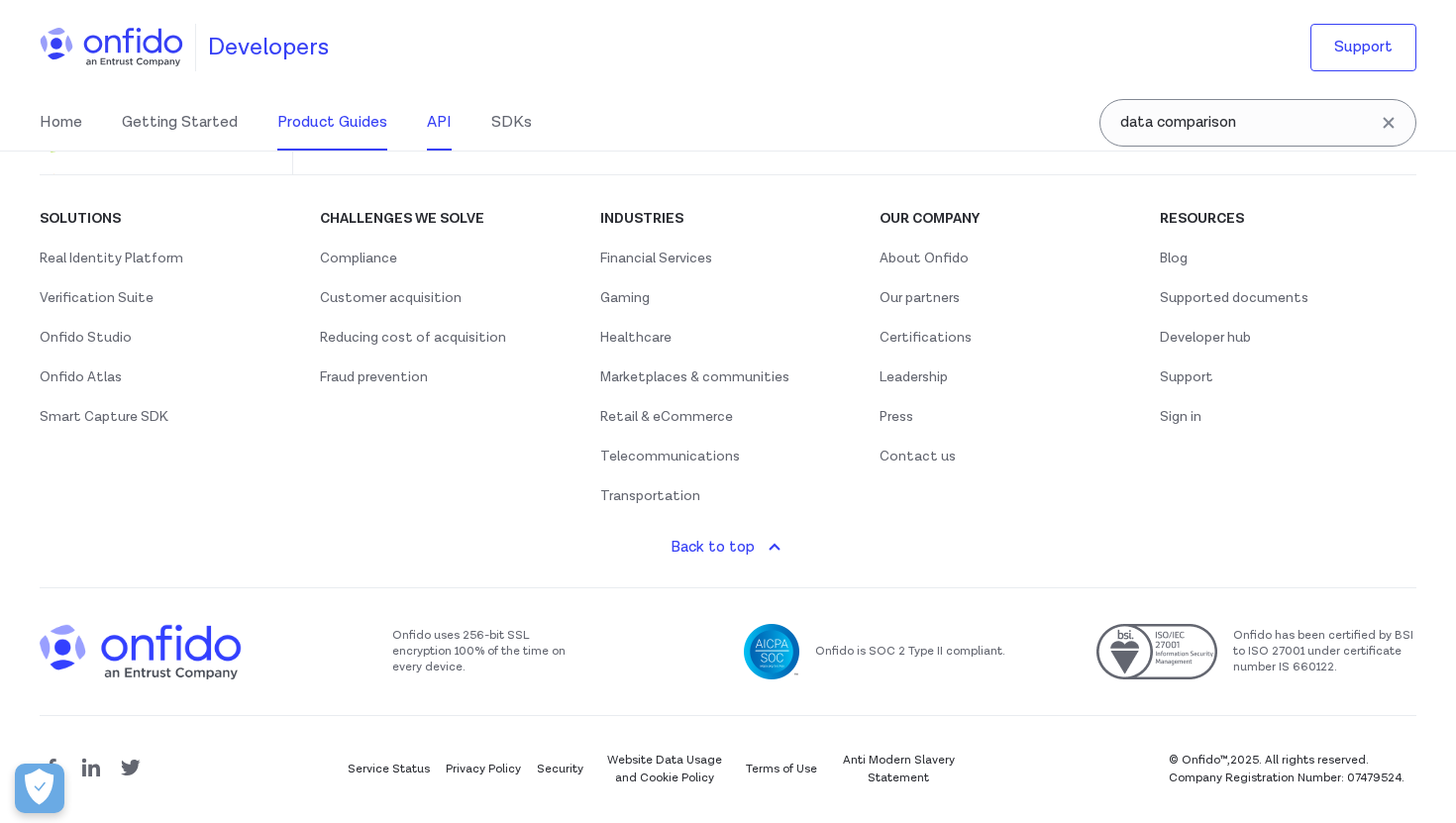 click on "Product Guides" at bounding box center (332, 123) 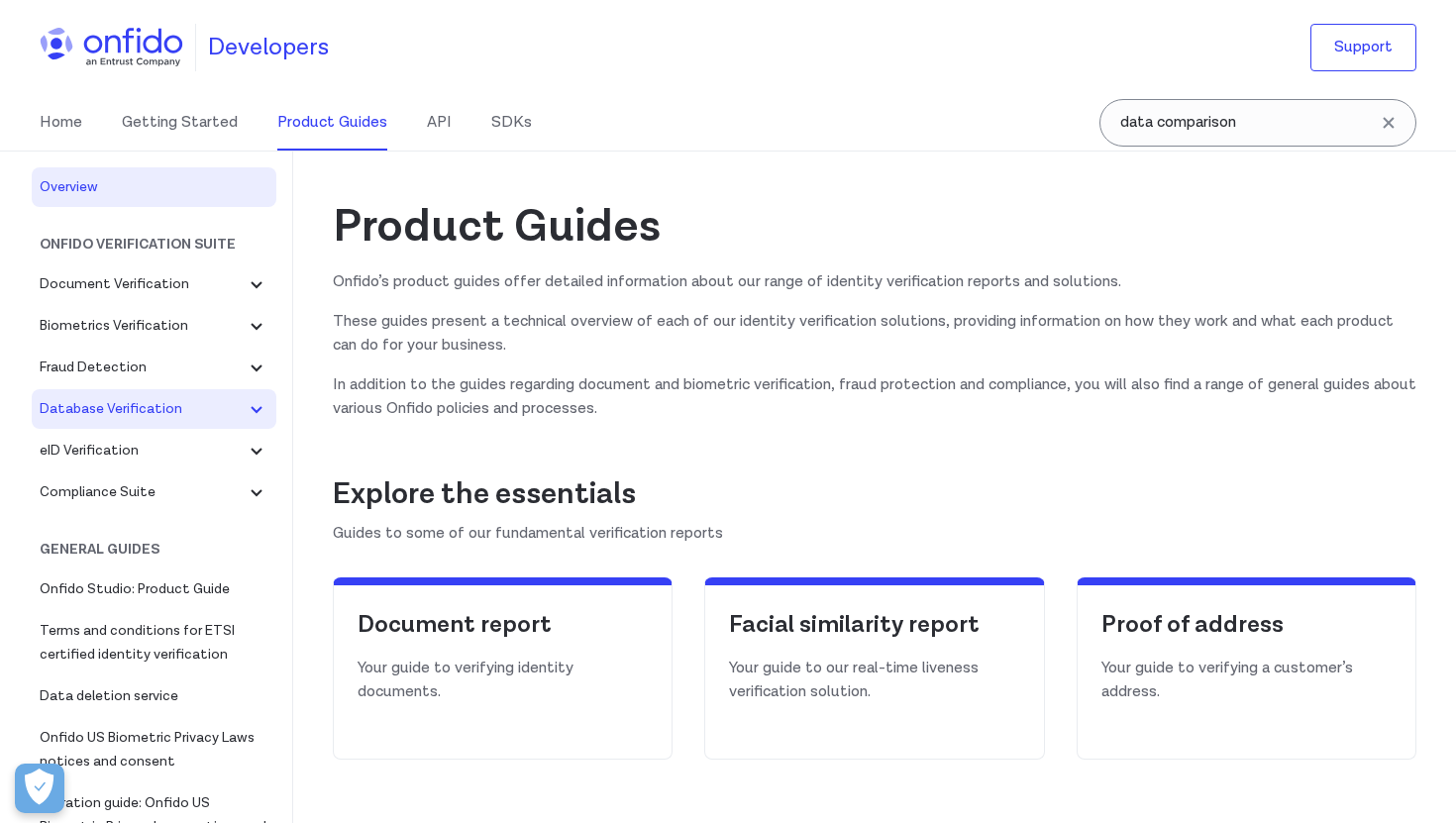 click on "Database Verification" at bounding box center (142, 409) 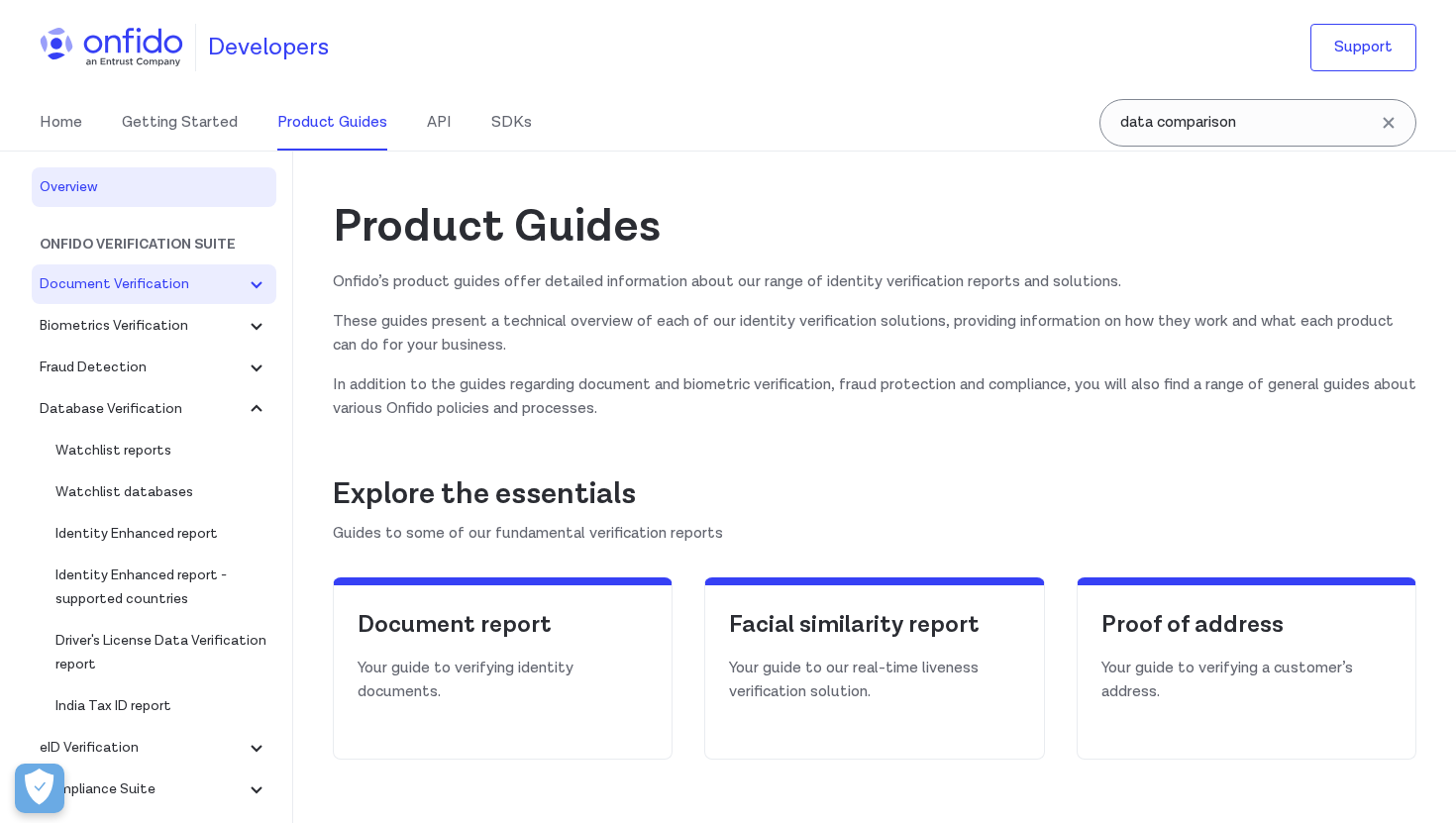 click on "Document Verification" at bounding box center [142, 284] 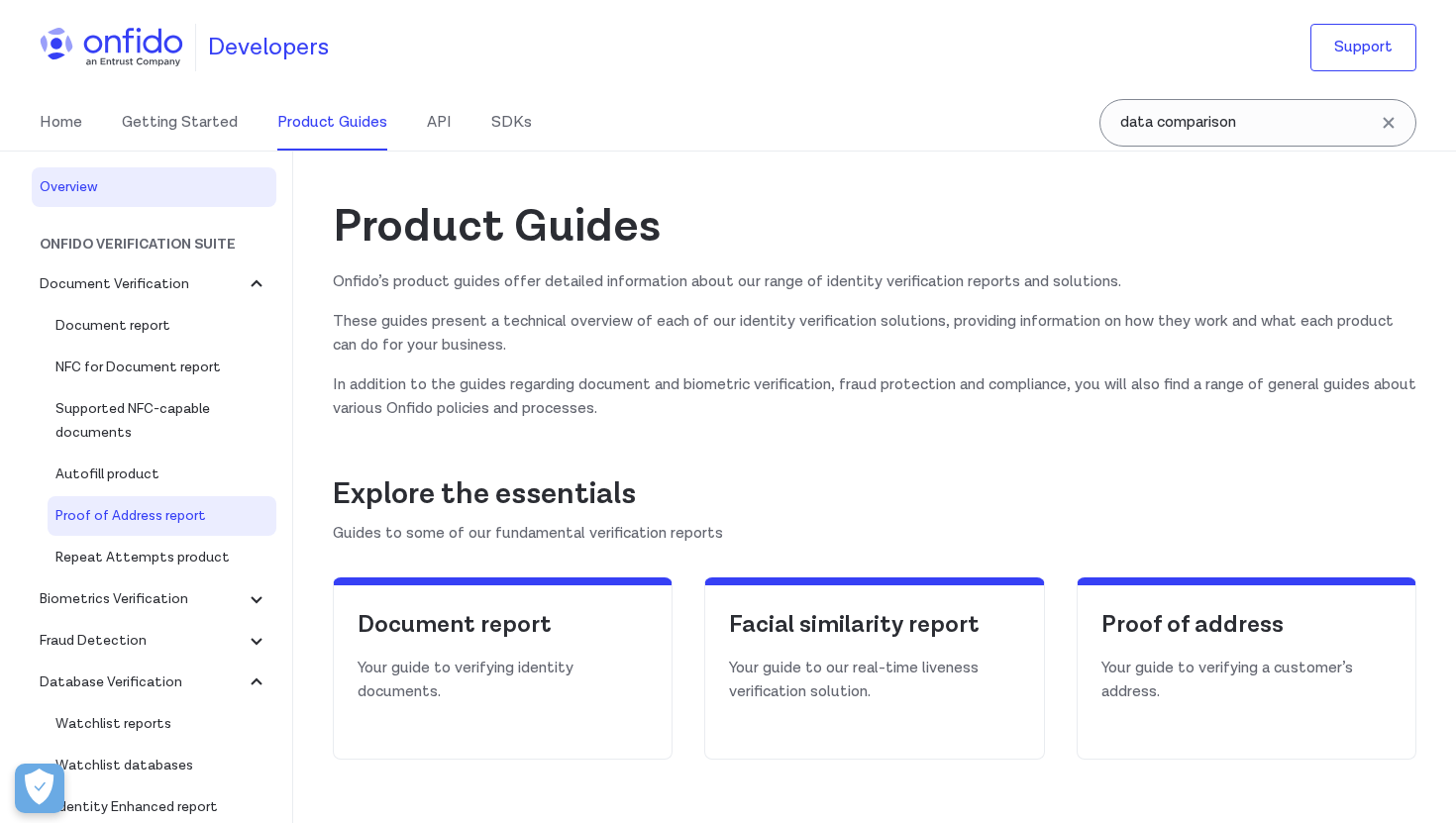 click on "Proof of Address report" at bounding box center (161, 516) 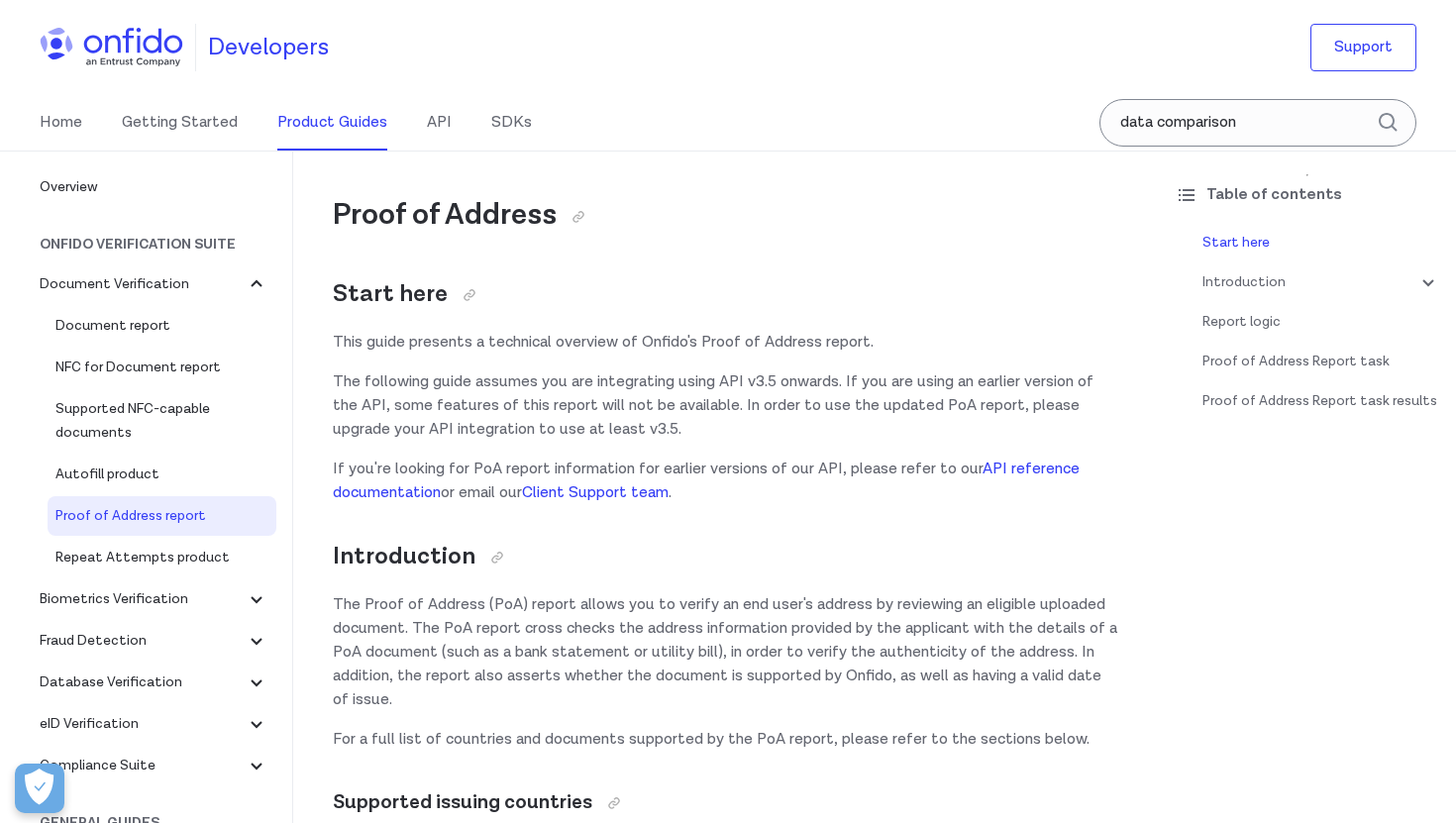 scroll, scrollTop: 0, scrollLeft: 0, axis: both 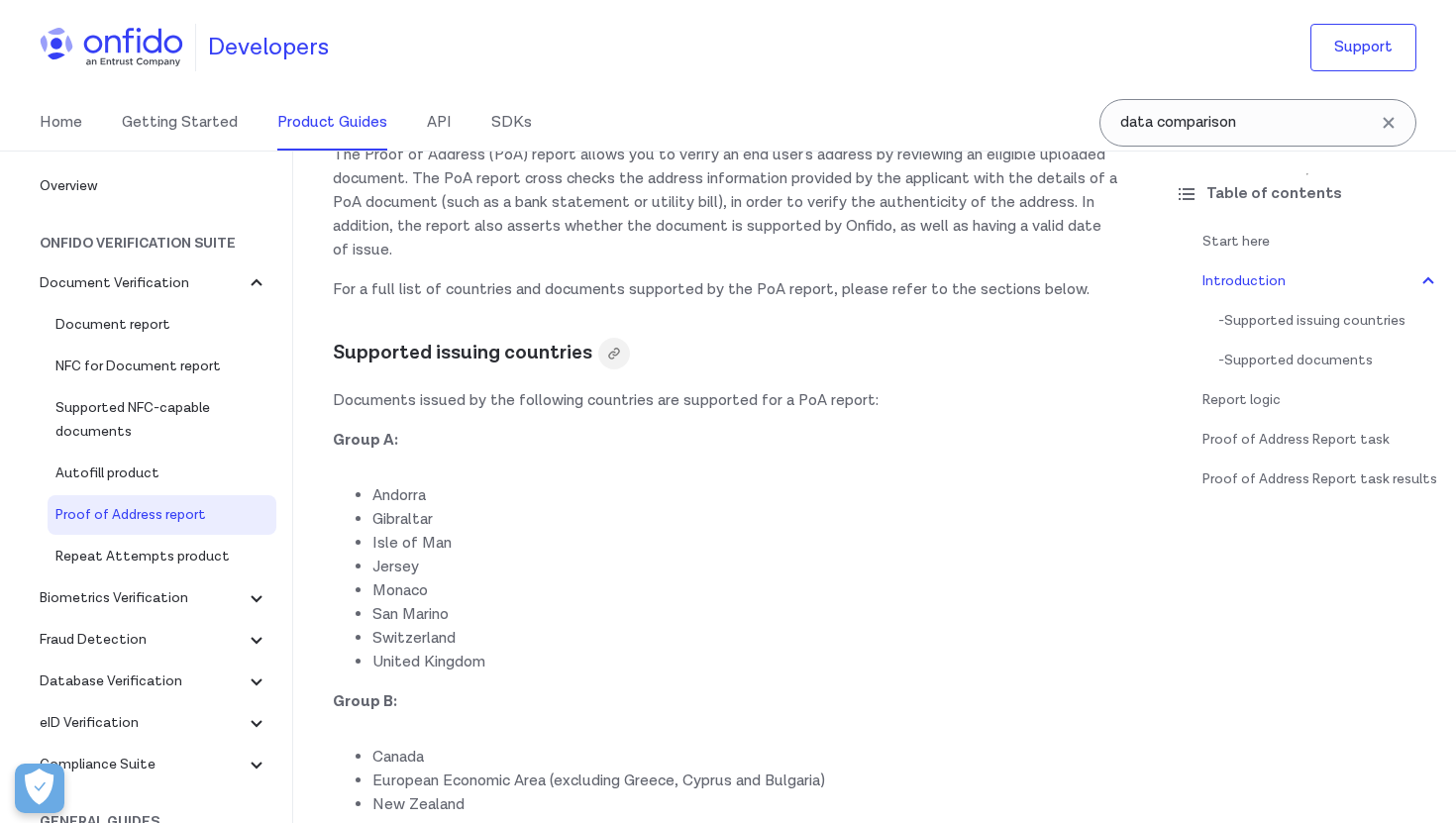 click at bounding box center [614, 354] 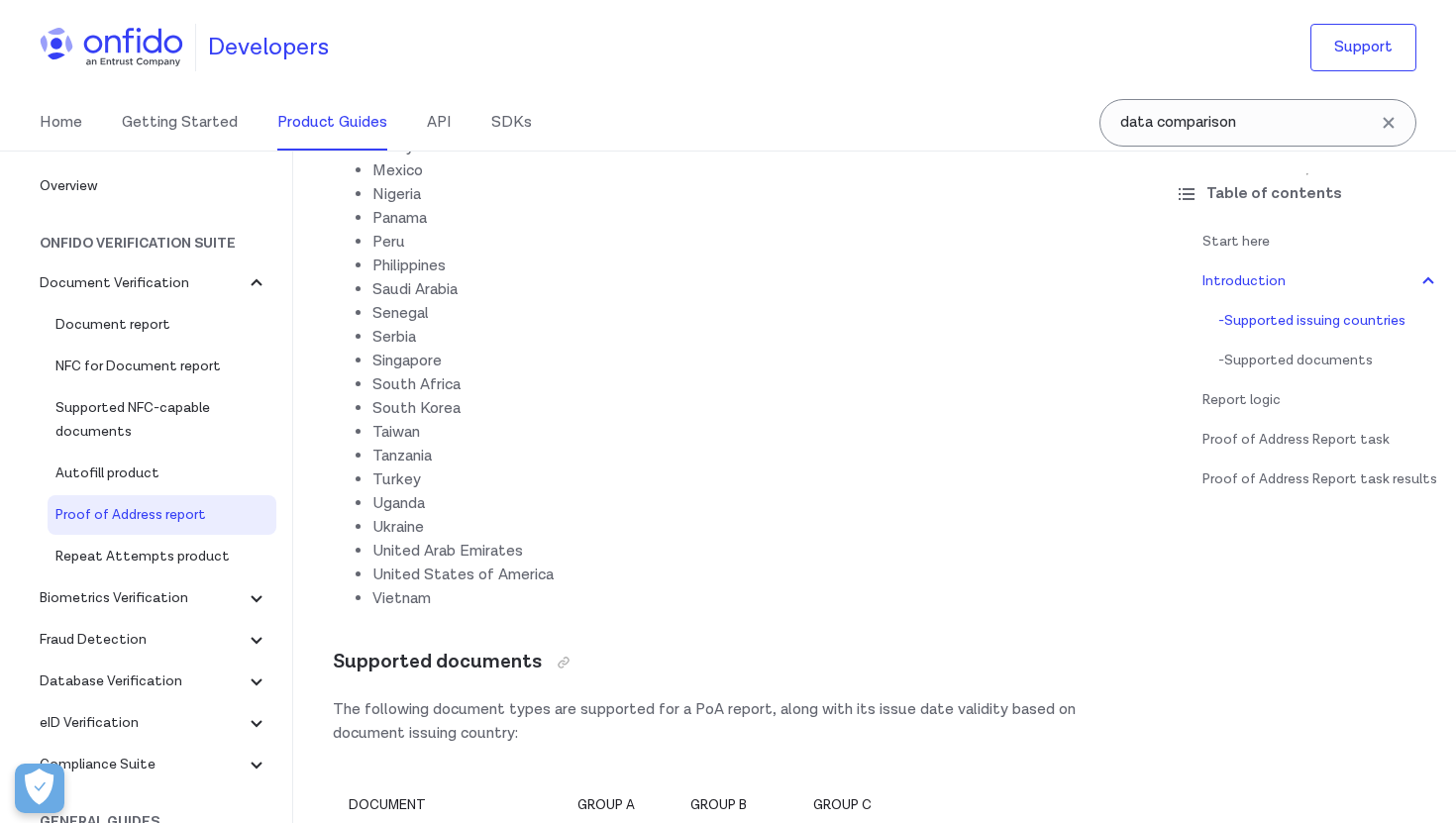 scroll, scrollTop: 1980, scrollLeft: 0, axis: vertical 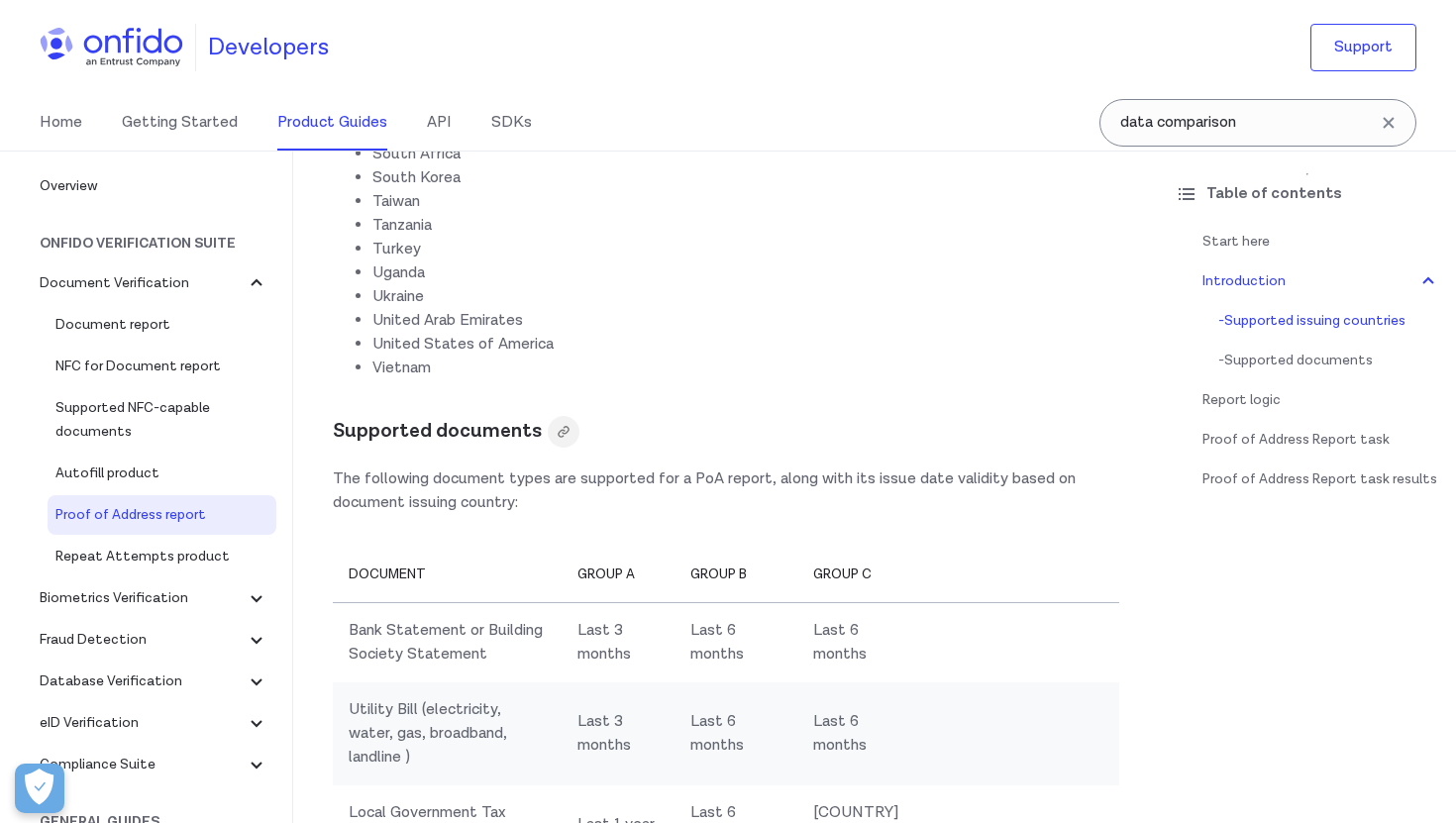 click at bounding box center (564, 432) 